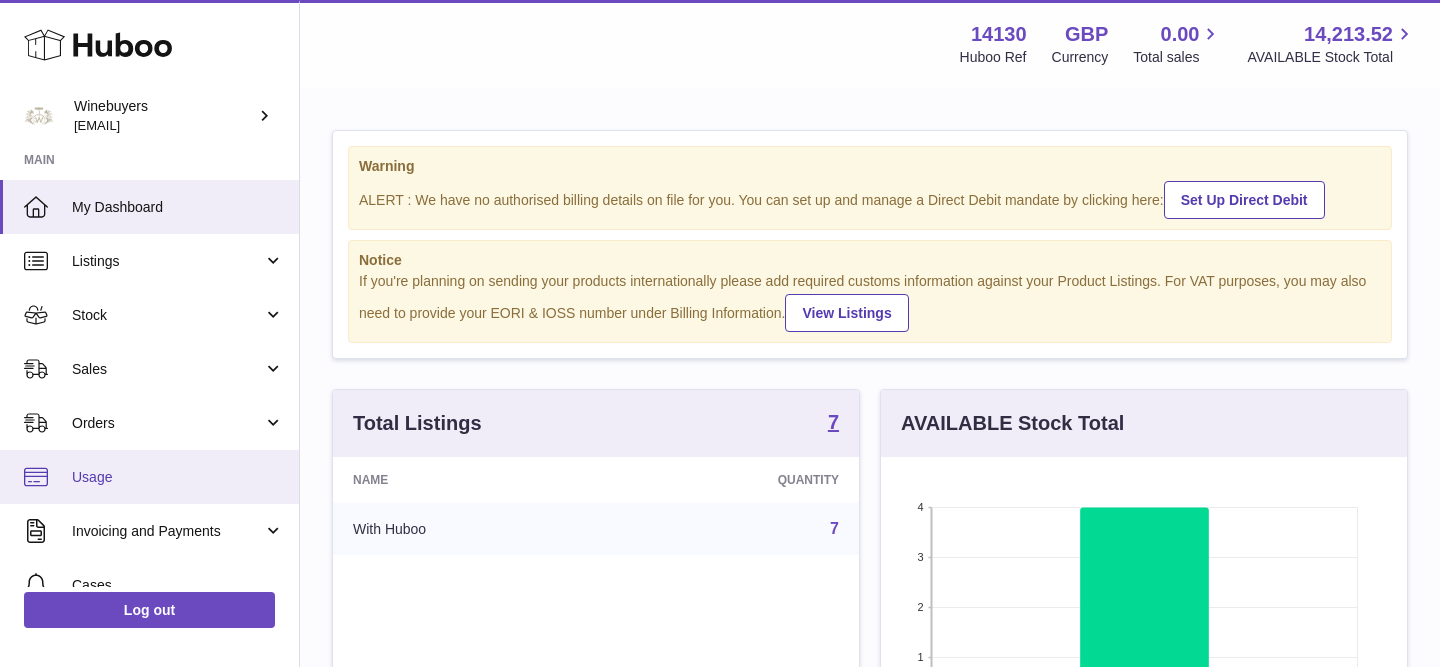 scroll, scrollTop: 0, scrollLeft: 0, axis: both 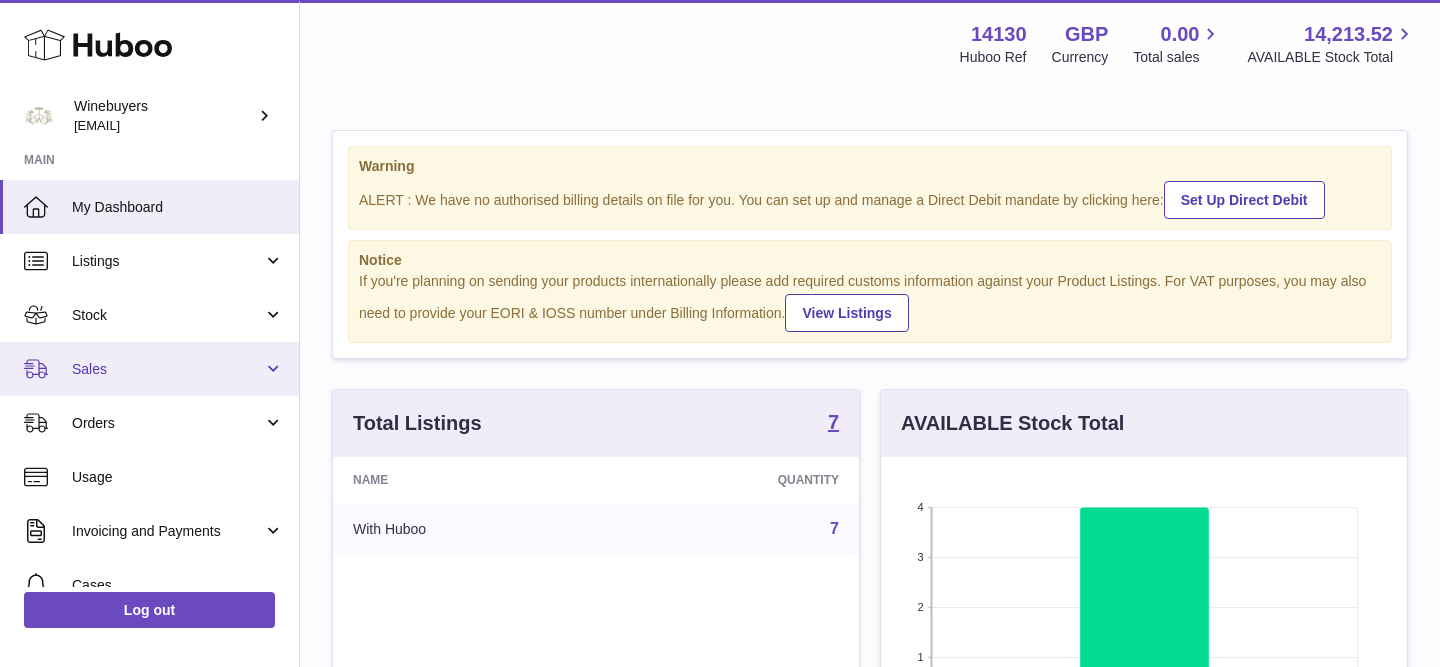 click on "Sales" at bounding box center [149, 369] 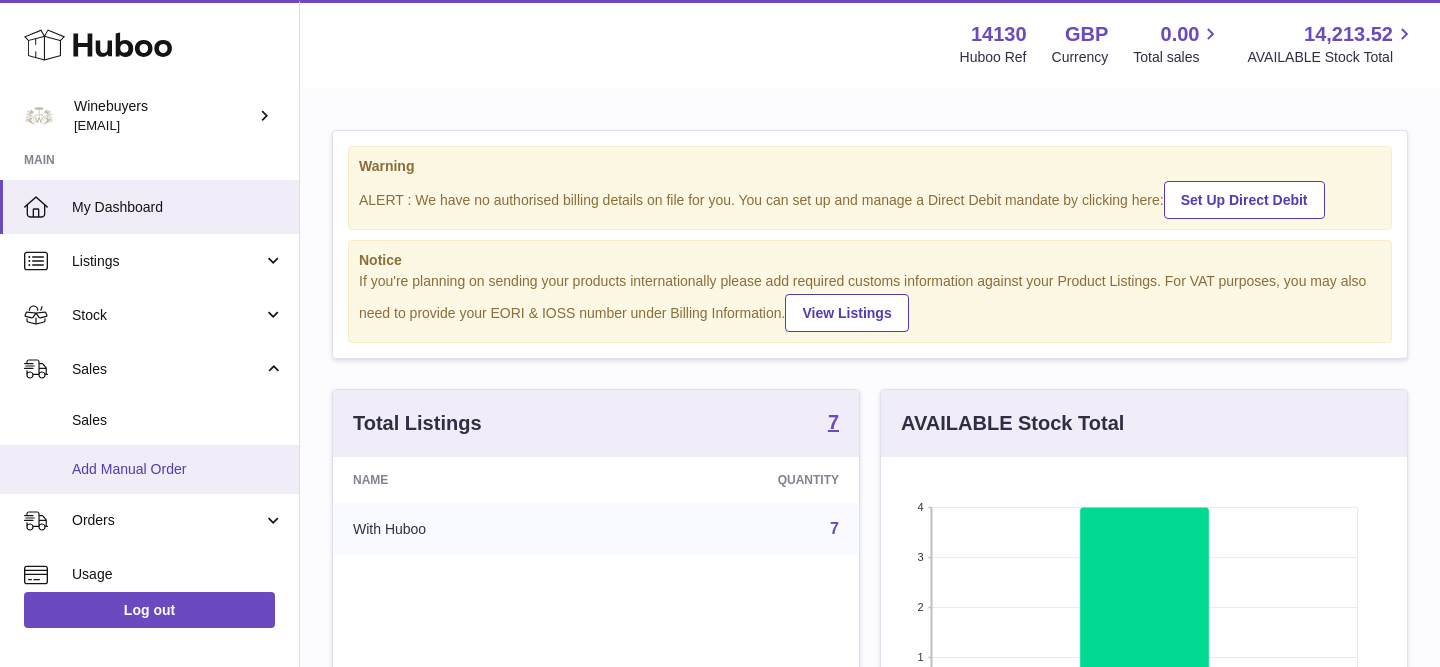 click on "Add Manual Order" at bounding box center (149, 469) 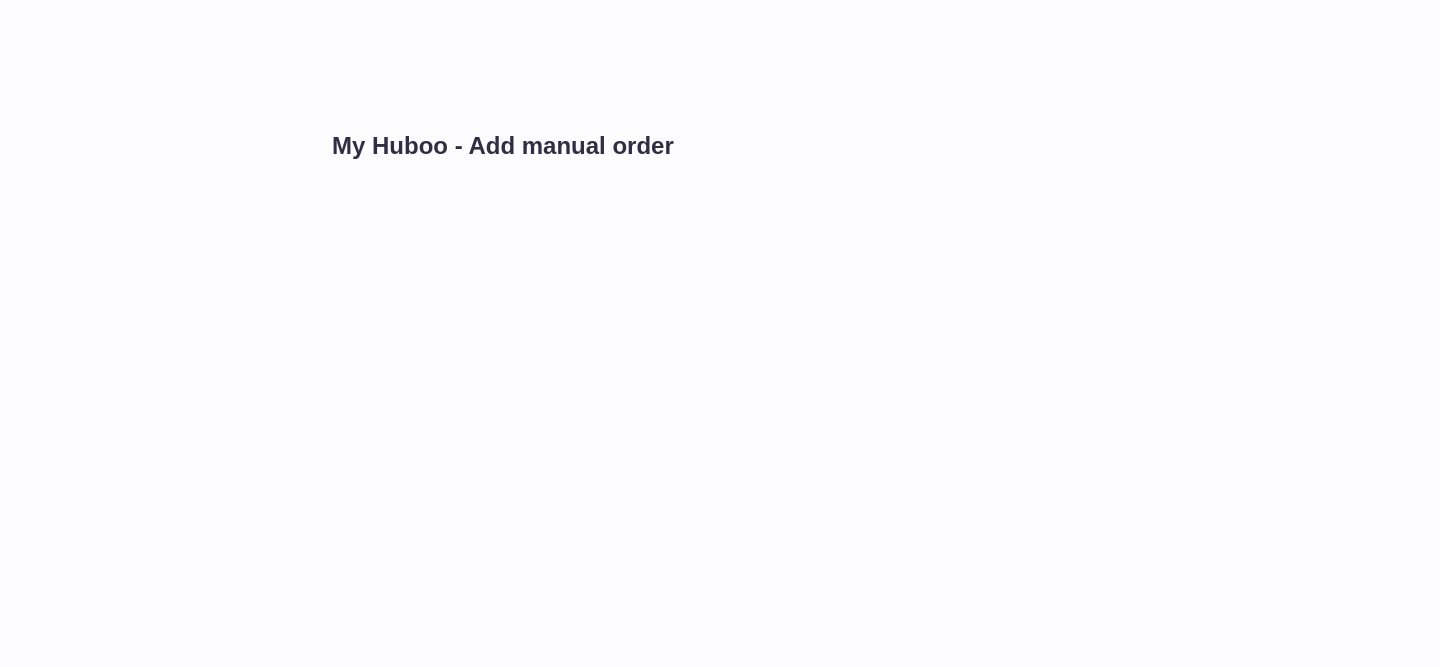scroll, scrollTop: 0, scrollLeft: 0, axis: both 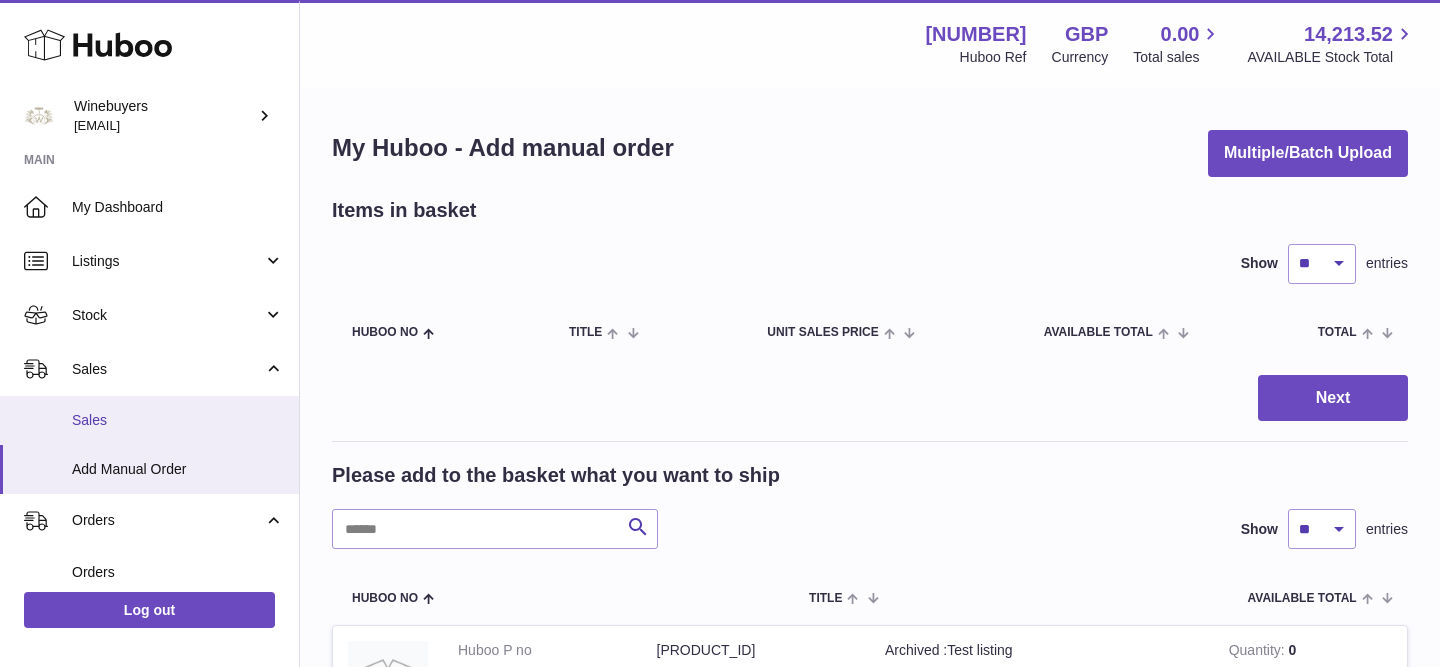 click on "Sales" at bounding box center [149, 420] 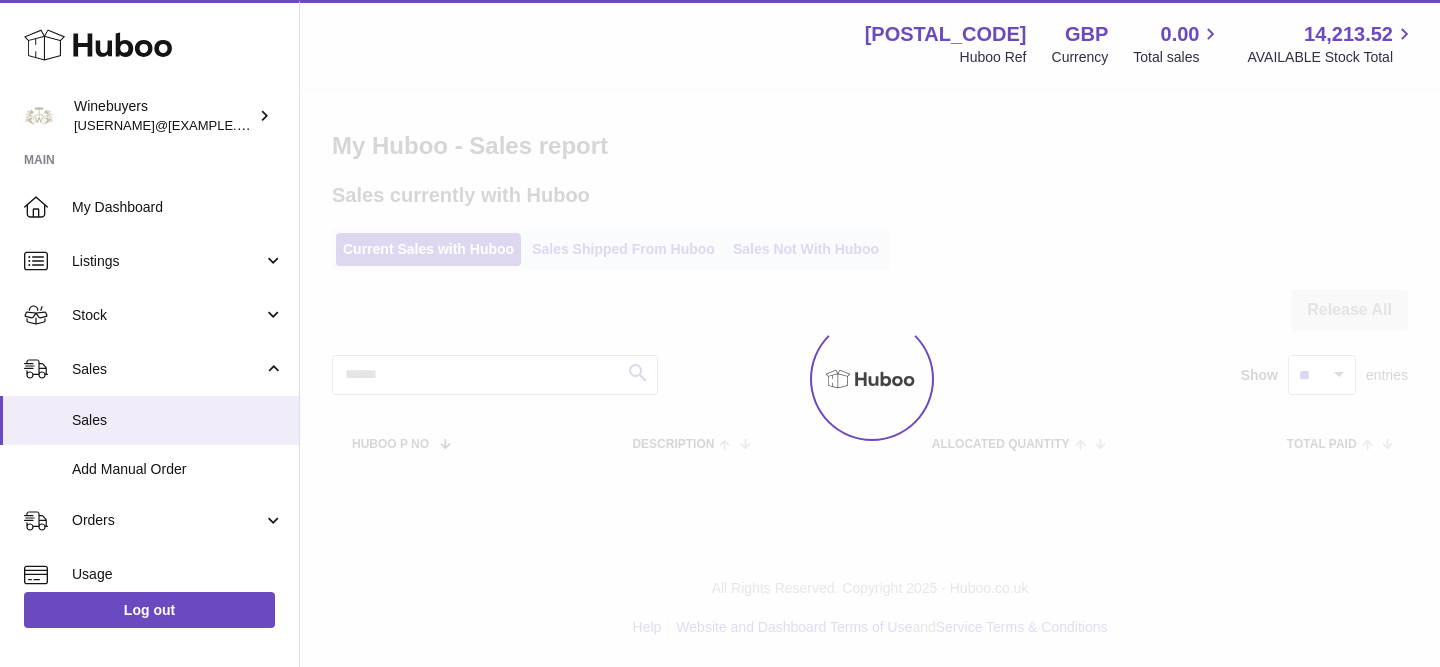 scroll, scrollTop: 0, scrollLeft: 0, axis: both 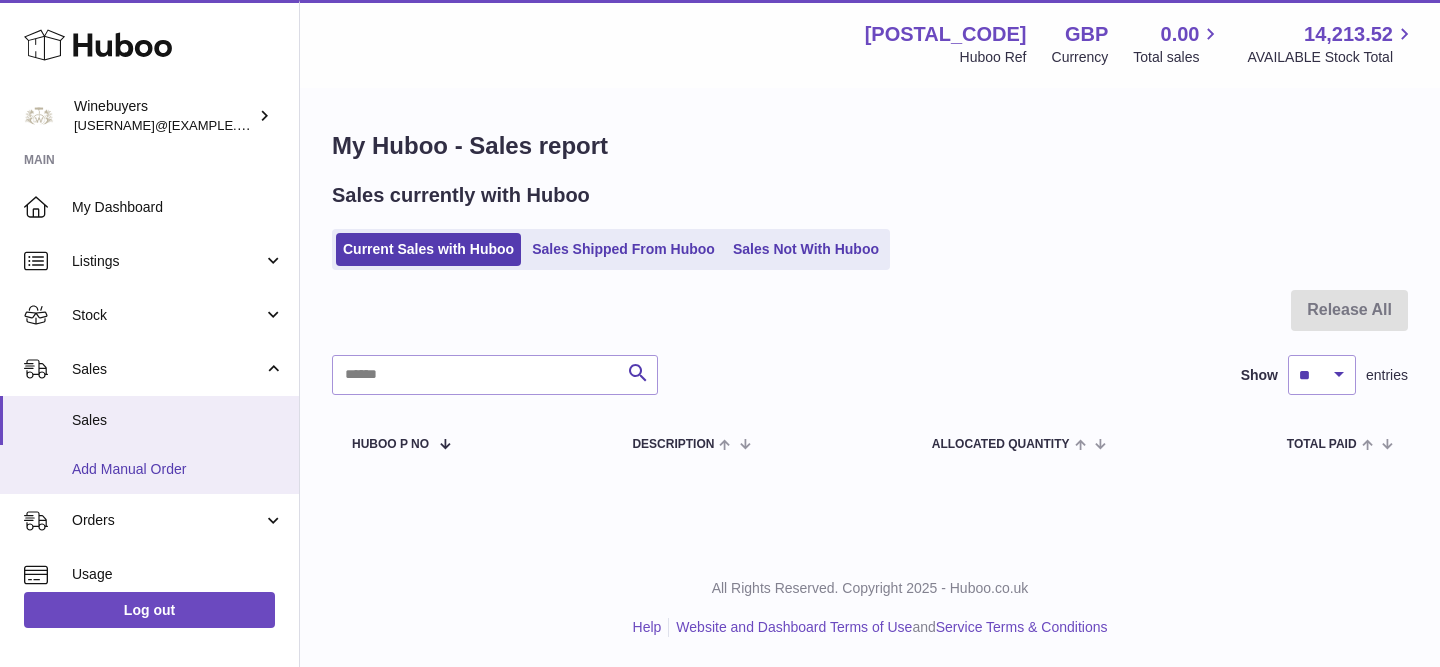 click on "Add Manual Order" at bounding box center [149, 469] 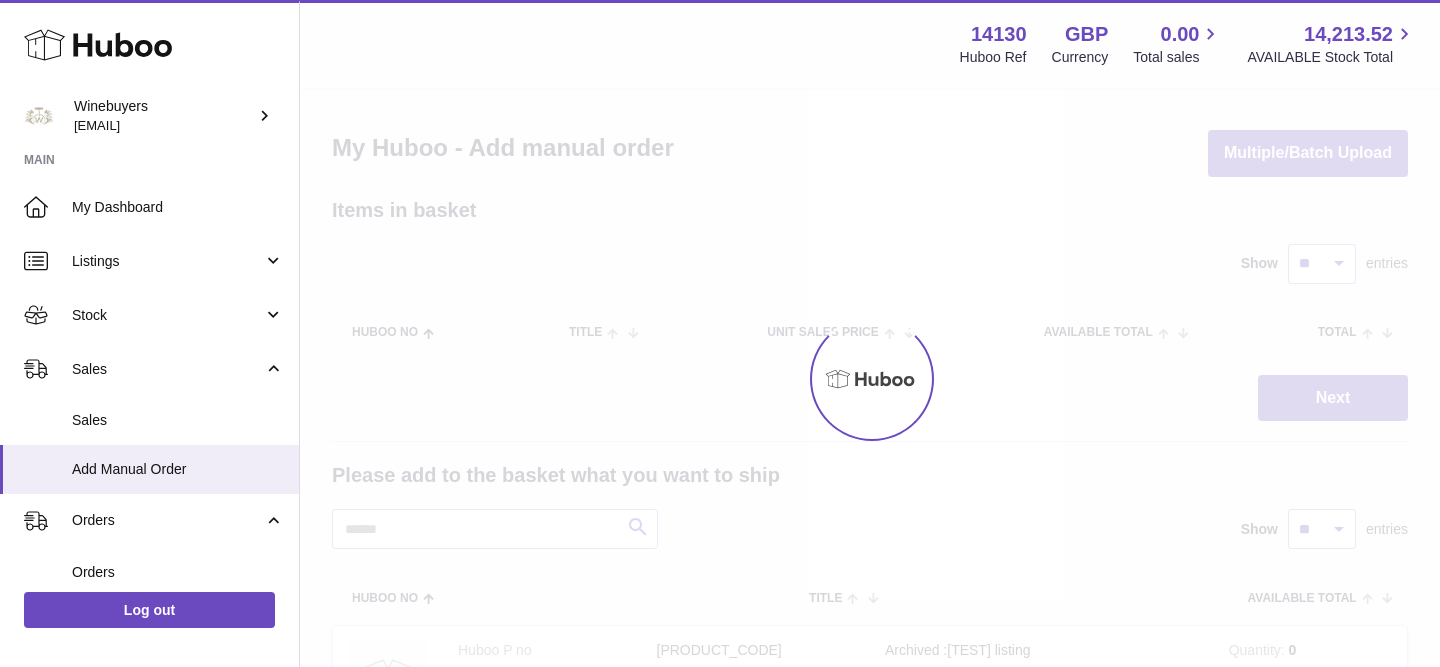 scroll, scrollTop: 0, scrollLeft: 0, axis: both 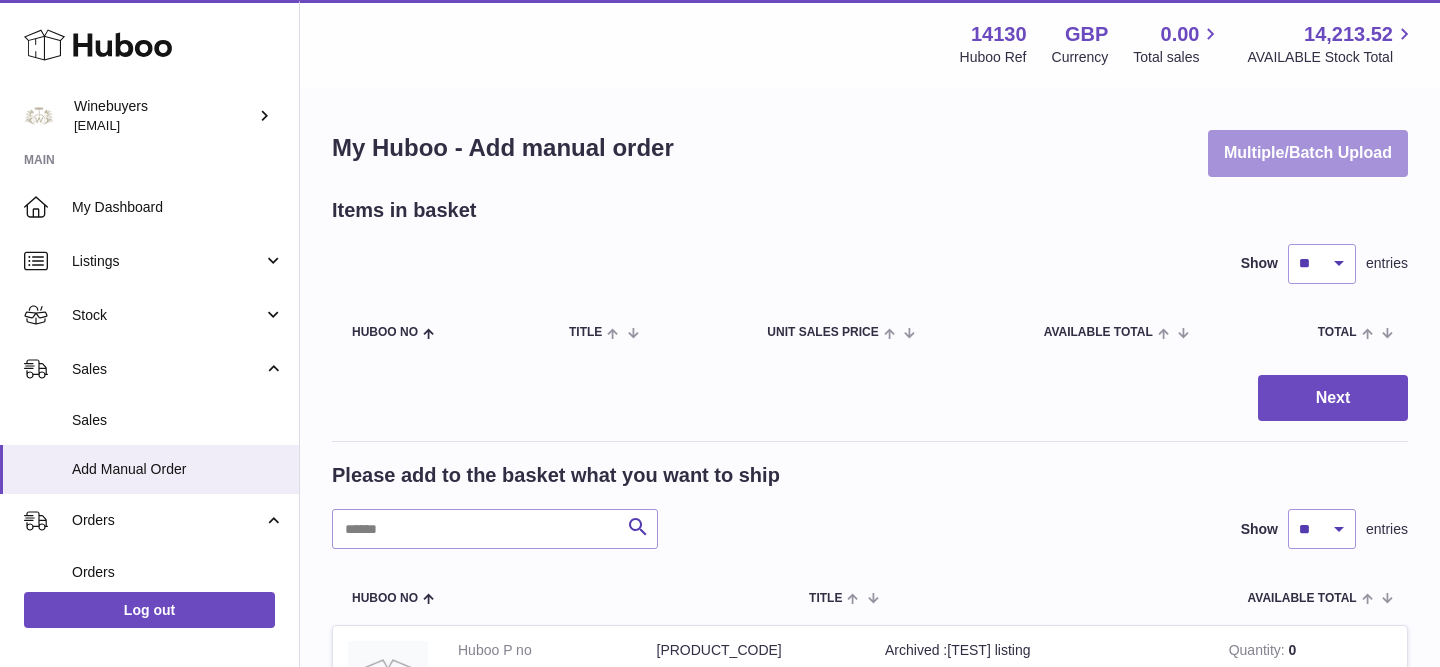 click on "Multiple/Batch Upload" at bounding box center (1308, 153) 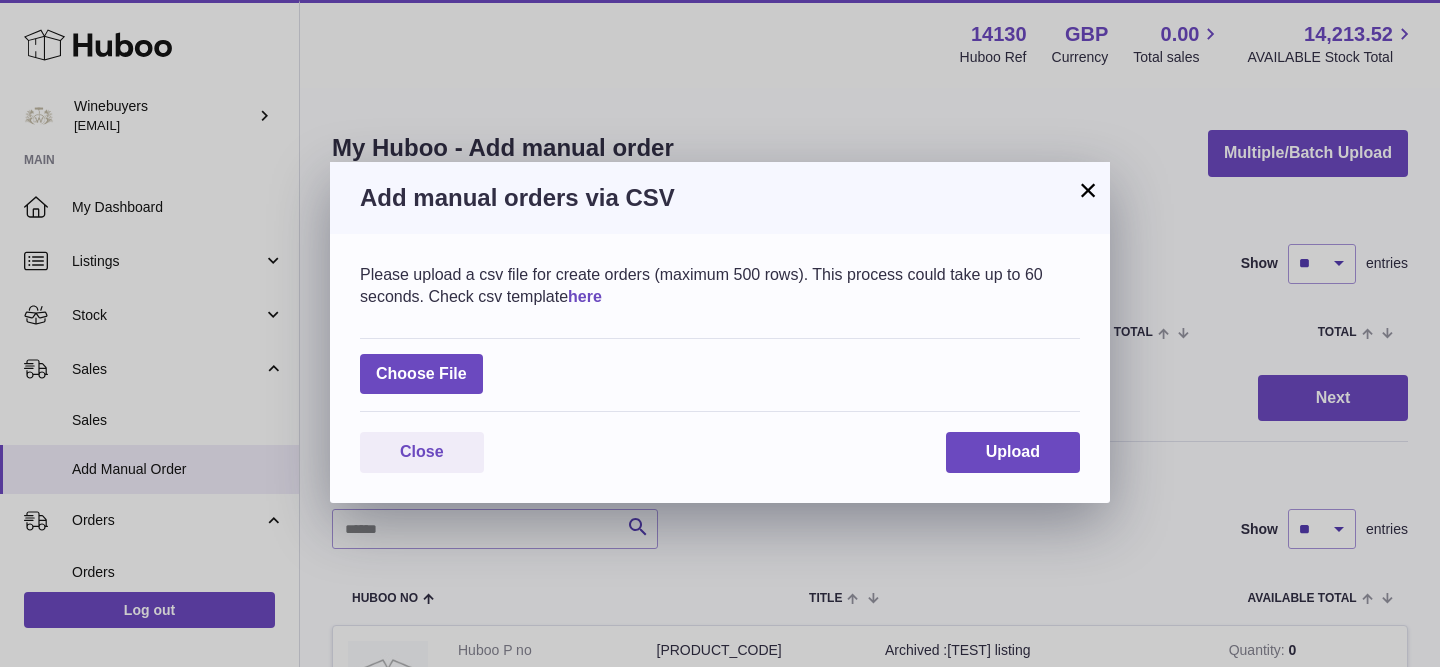 click on "here" at bounding box center (585, 296) 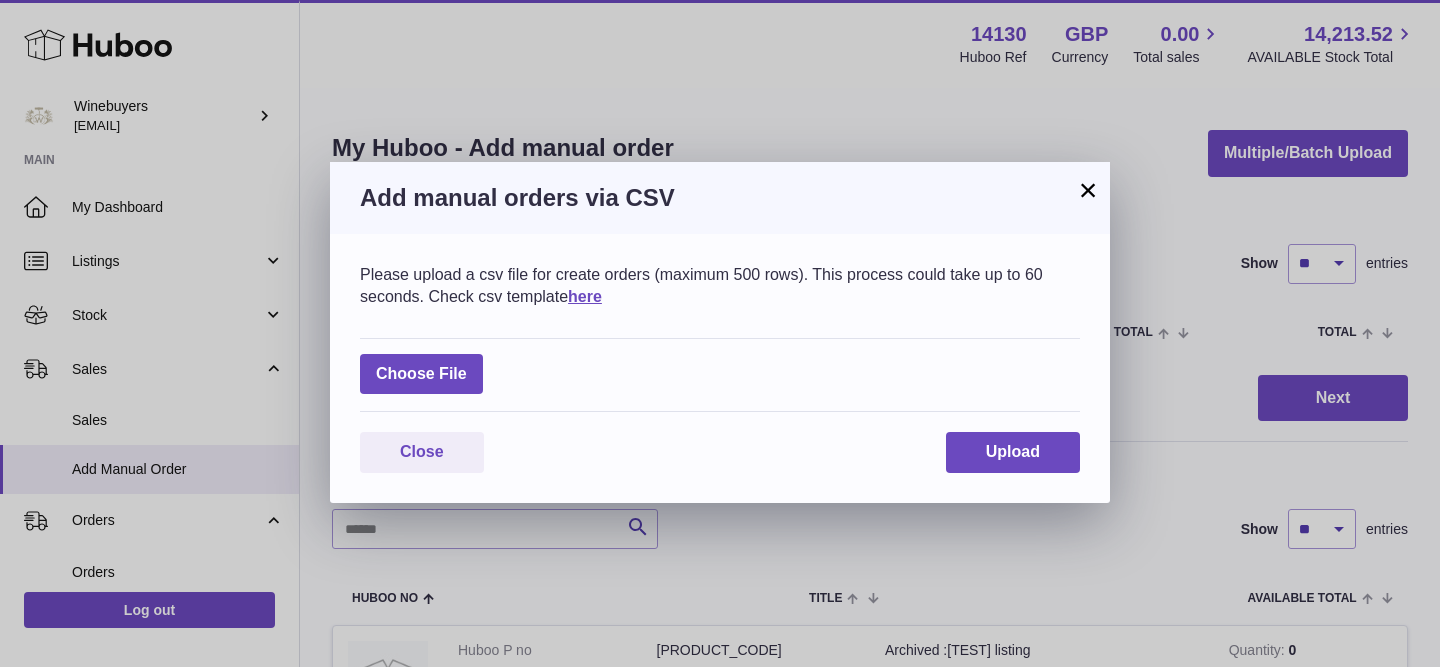 click on "×" at bounding box center (1088, 190) 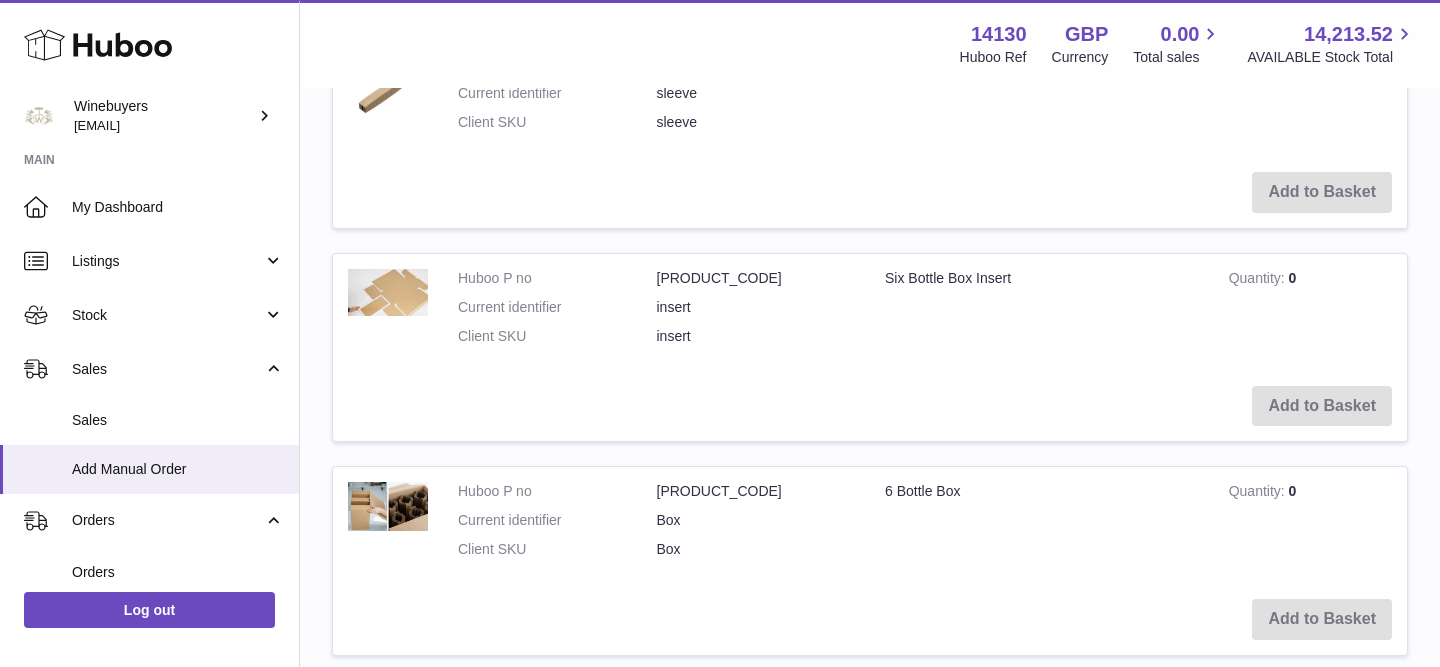 scroll, scrollTop: 2449, scrollLeft: 0, axis: vertical 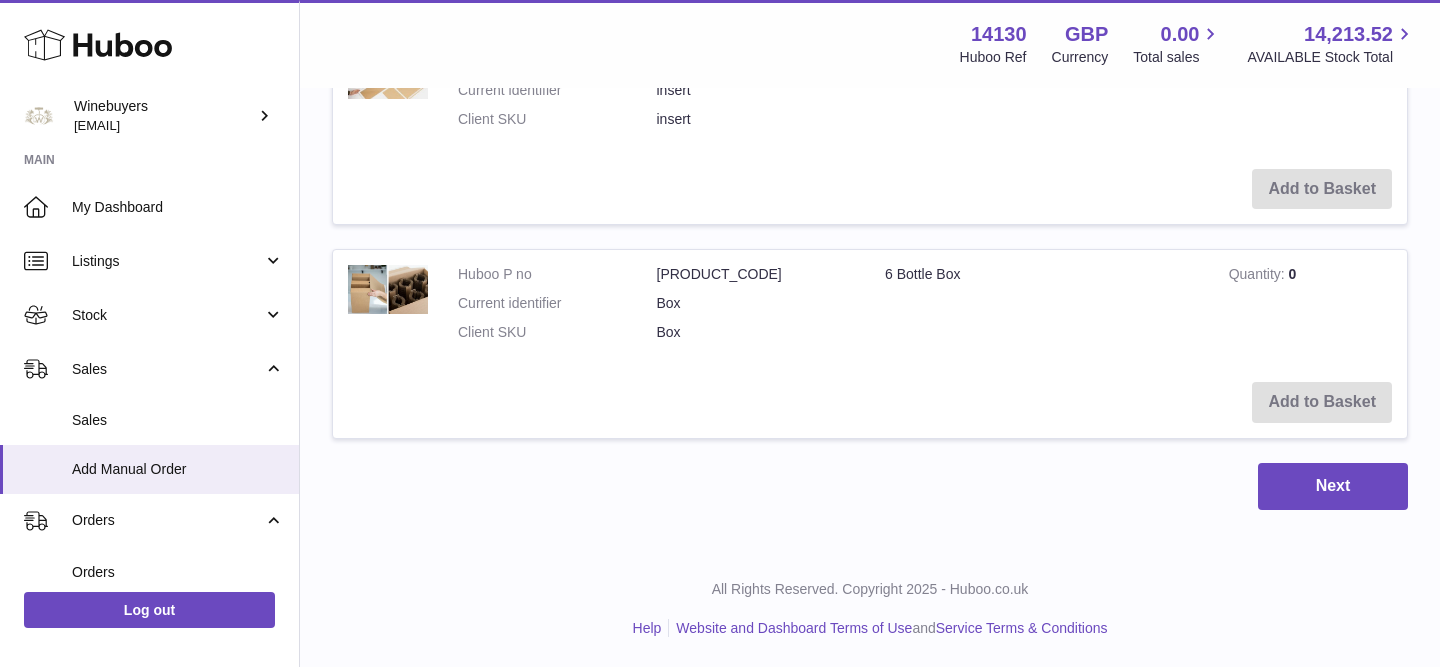 click on "Add to Basket" at bounding box center [870, 402] 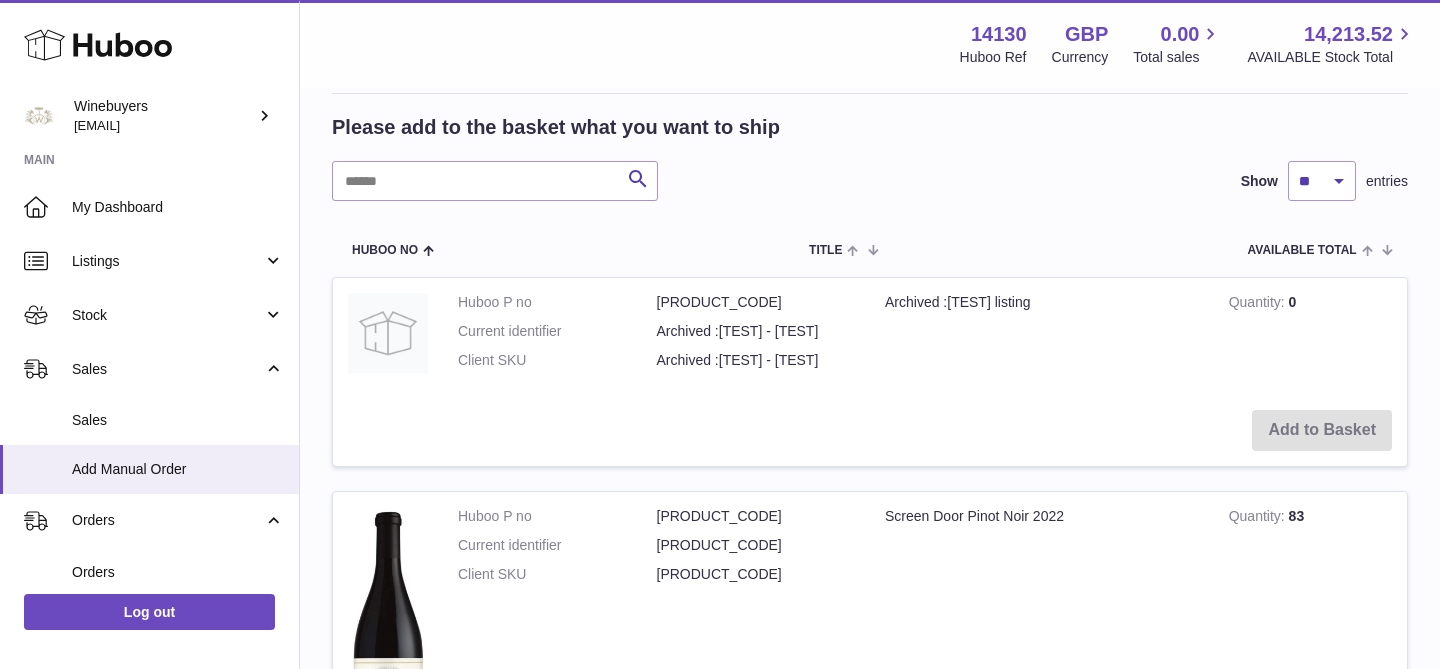 scroll, scrollTop: 753, scrollLeft: 0, axis: vertical 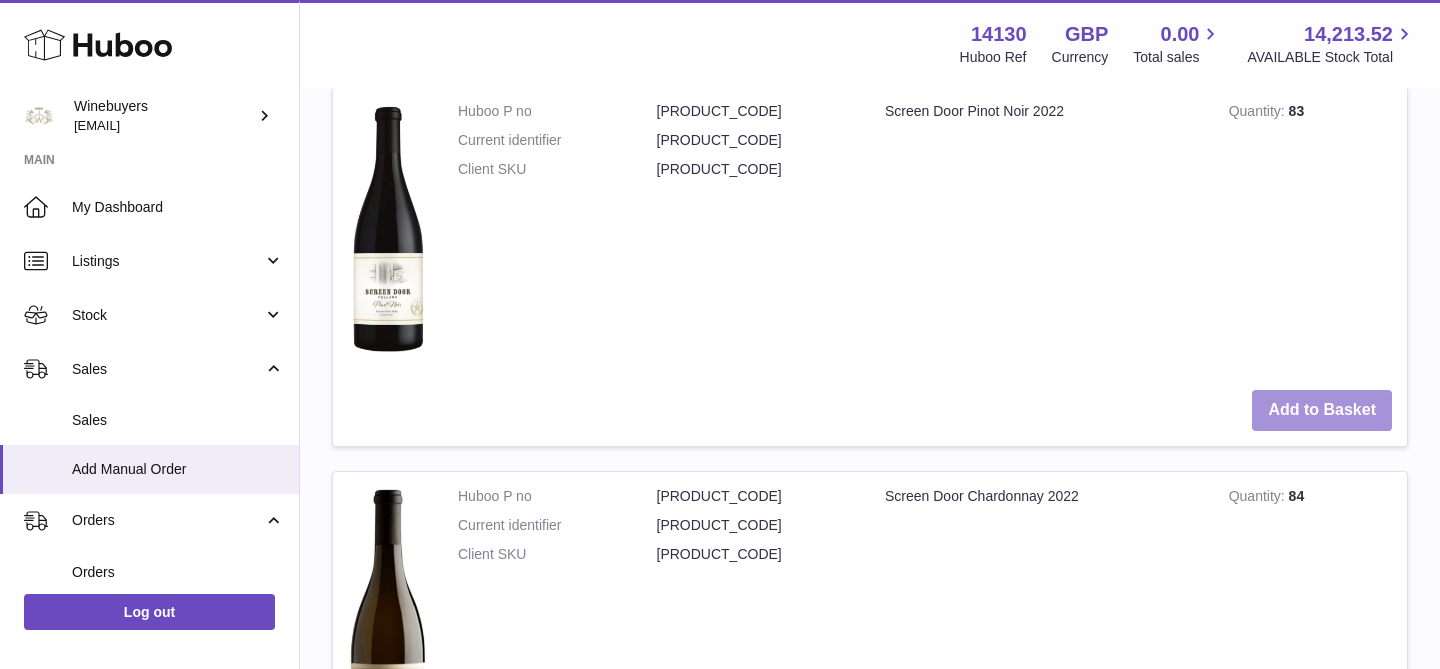 click on "Add to Basket" at bounding box center [1322, 410] 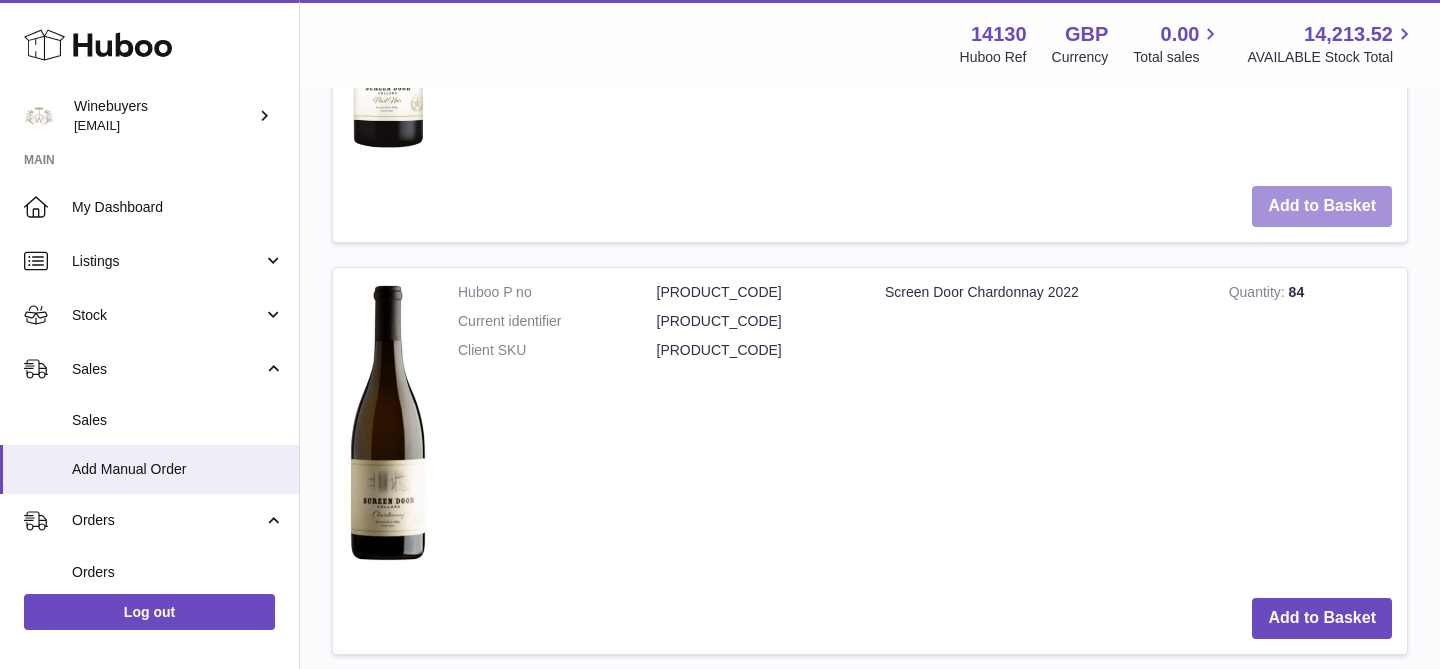 scroll, scrollTop: 1418, scrollLeft: 0, axis: vertical 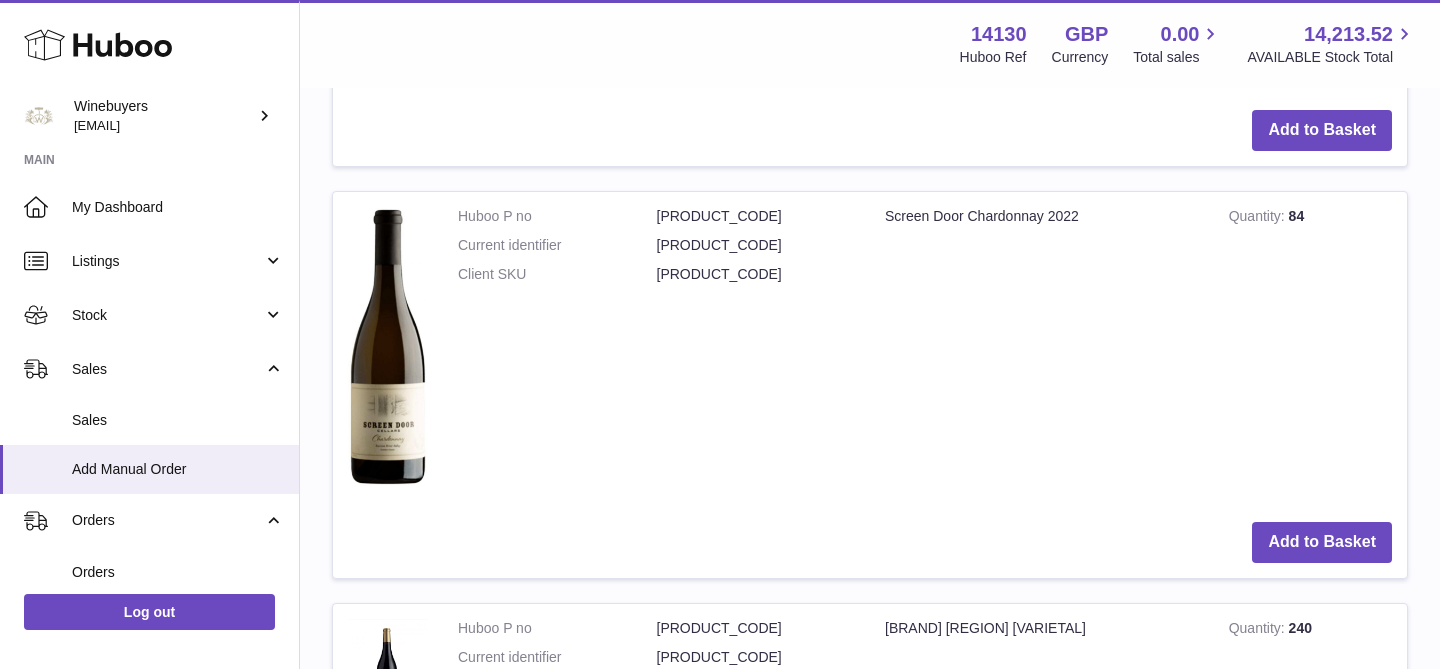 click on "Add to Basket" at bounding box center [870, 542] 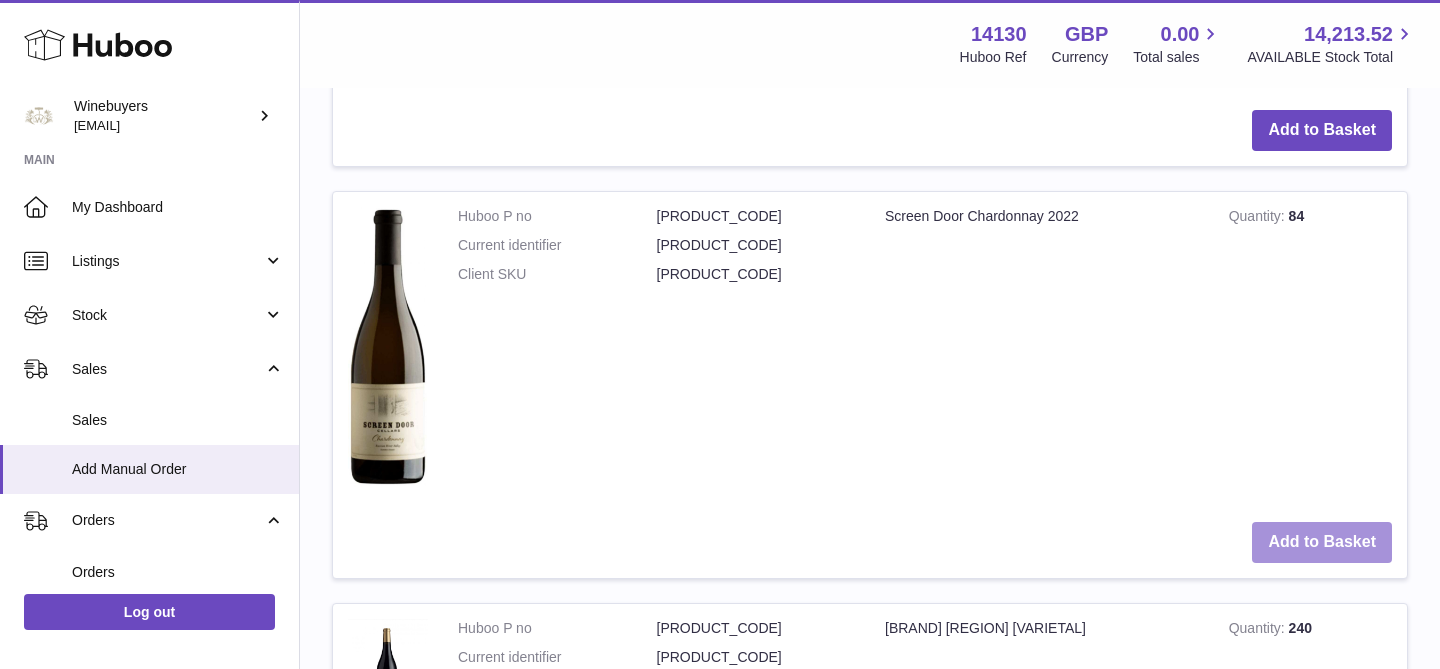 click on "Add to Basket" at bounding box center [1322, 542] 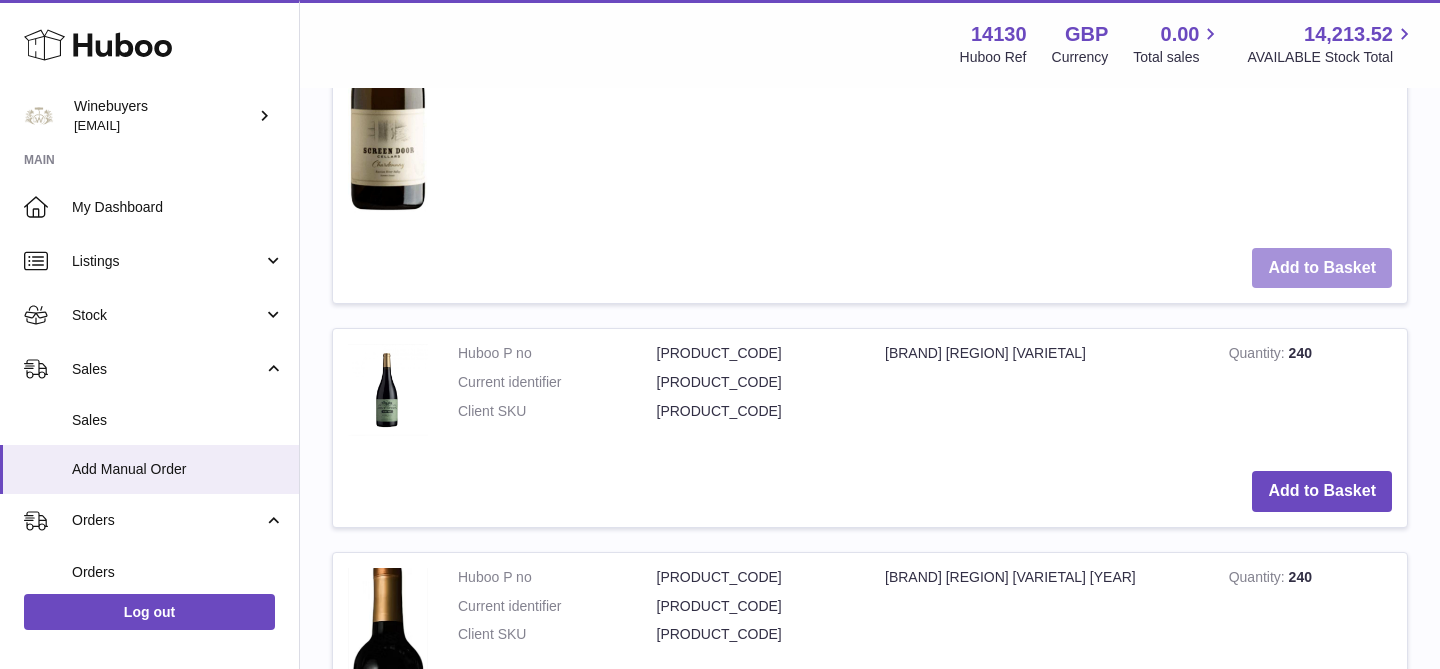 scroll, scrollTop: 2110, scrollLeft: 0, axis: vertical 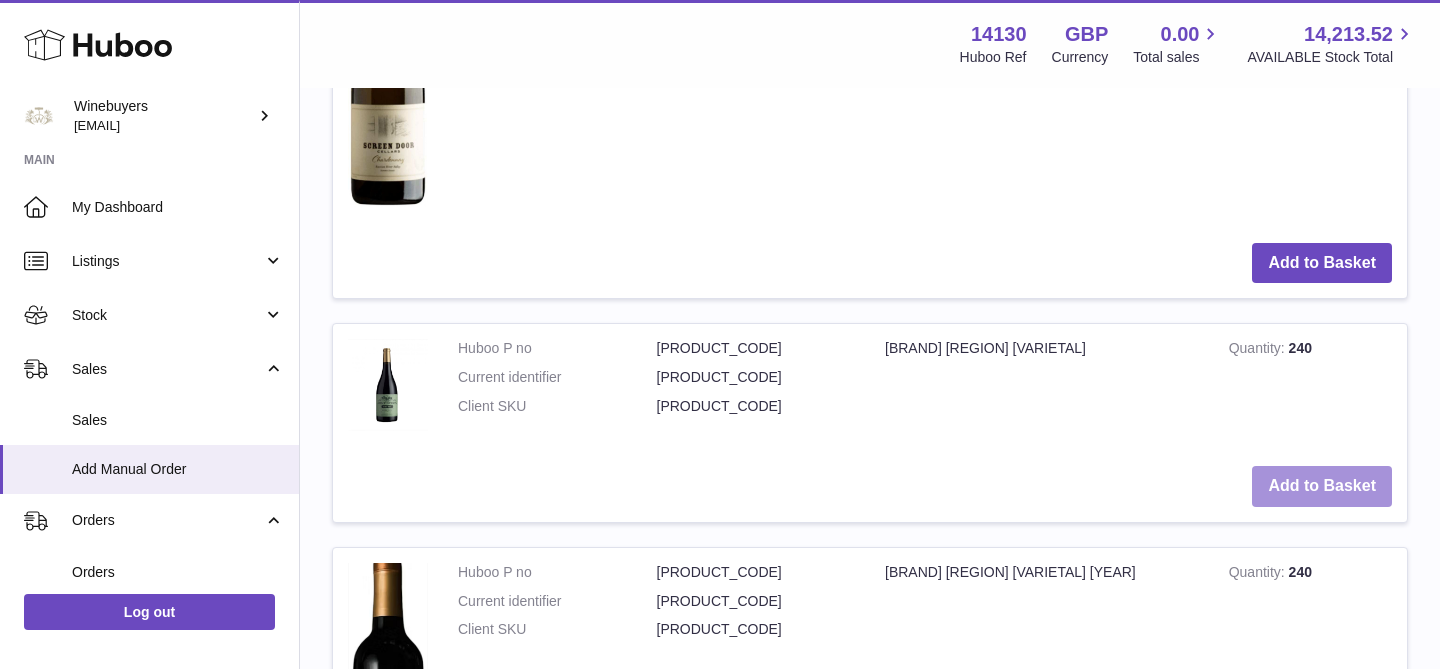 click on "Add to Basket" at bounding box center [1322, 486] 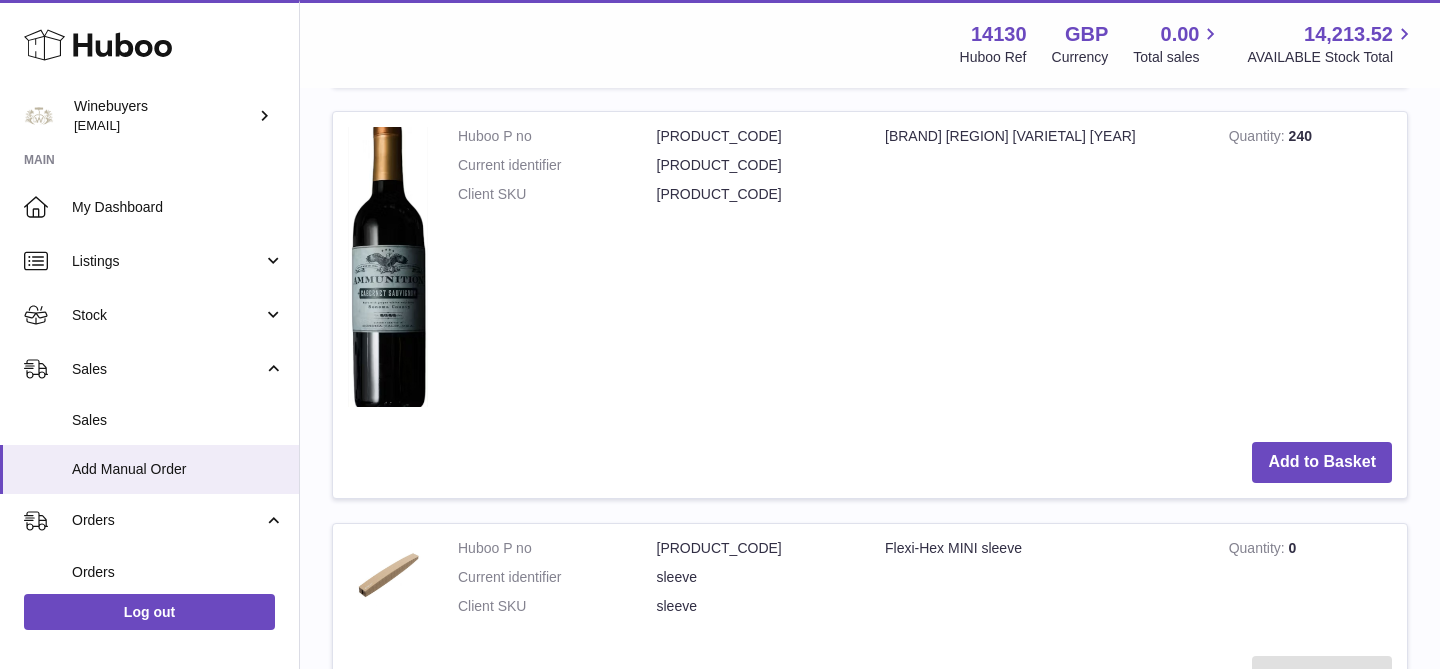 scroll, scrollTop: 2770, scrollLeft: 0, axis: vertical 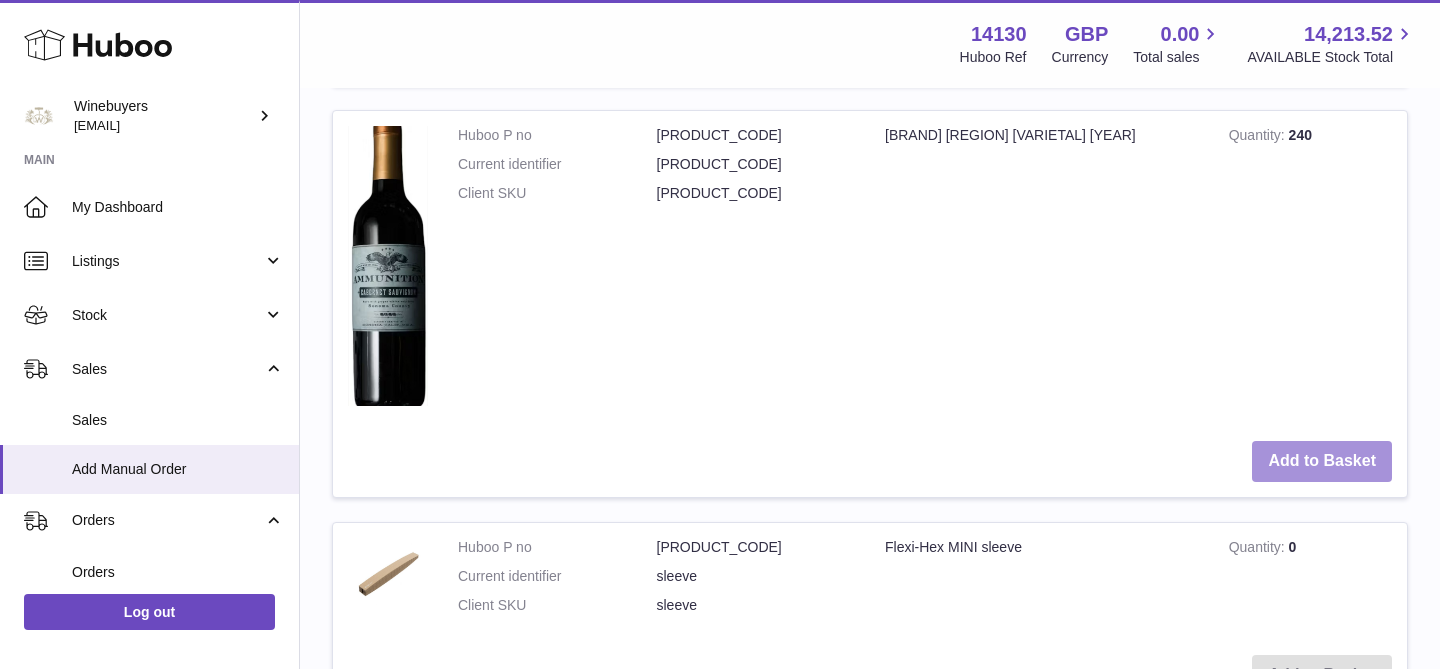 click on "Add to Basket" at bounding box center [1322, 461] 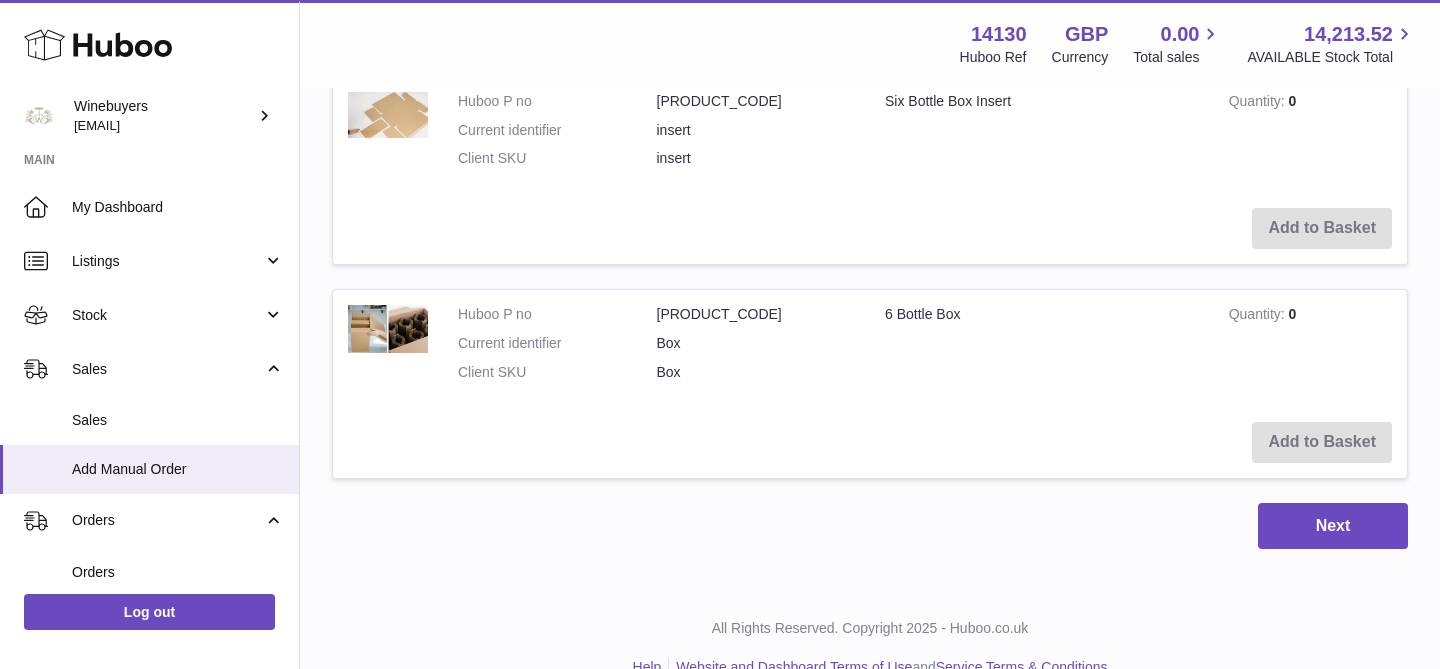 scroll, scrollTop: 3844, scrollLeft: 0, axis: vertical 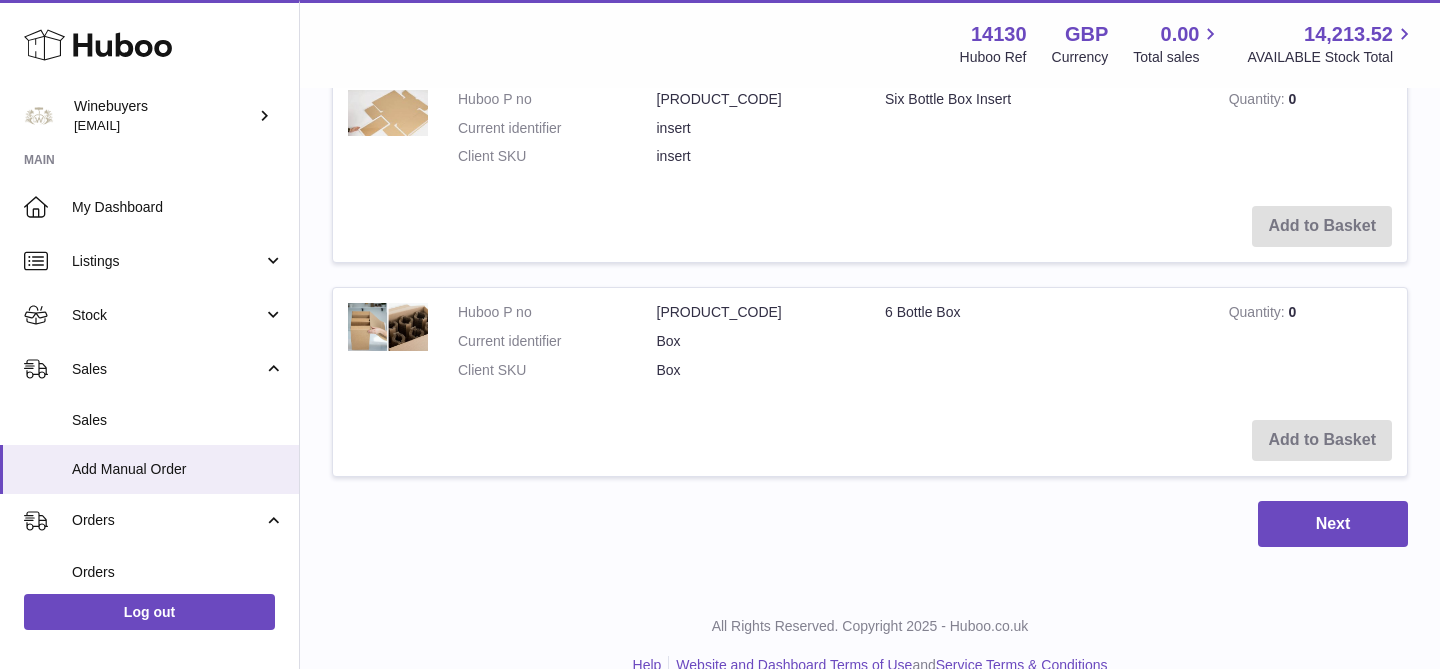 click on "Add to Basket" at bounding box center (870, 226) 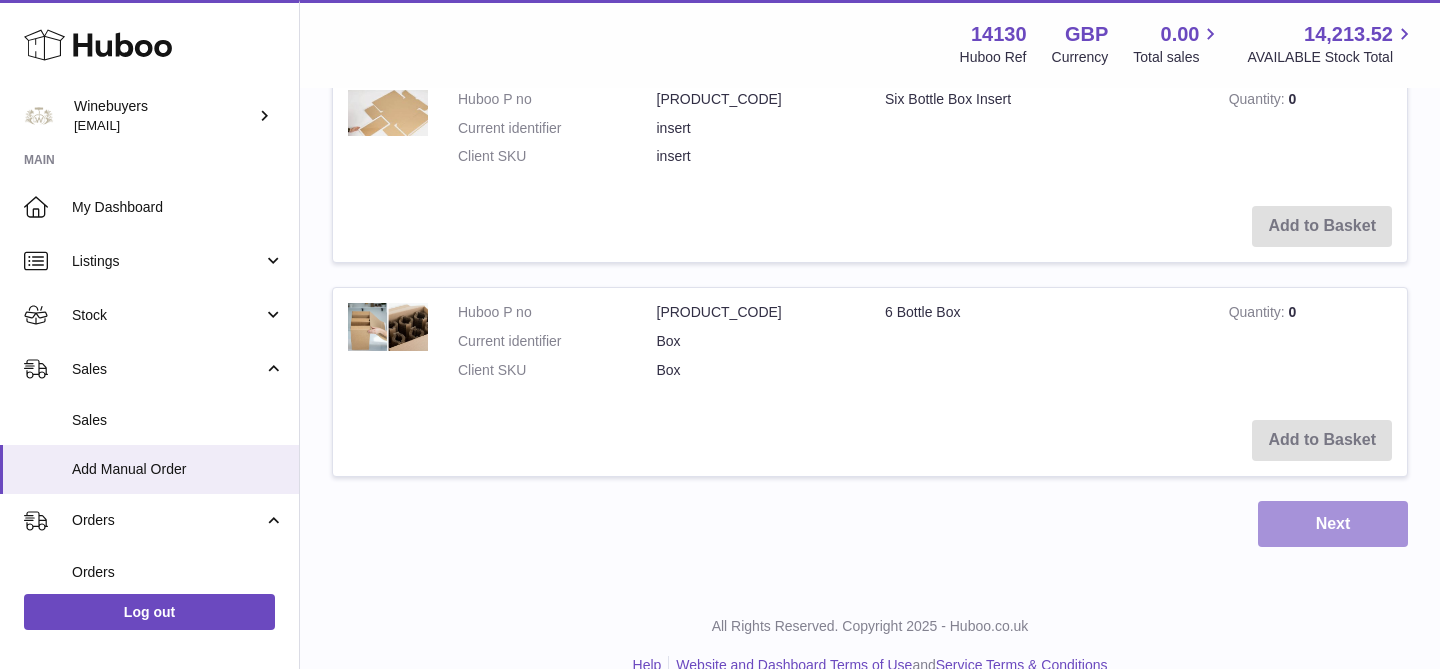 click on "Next" at bounding box center (1333, 524) 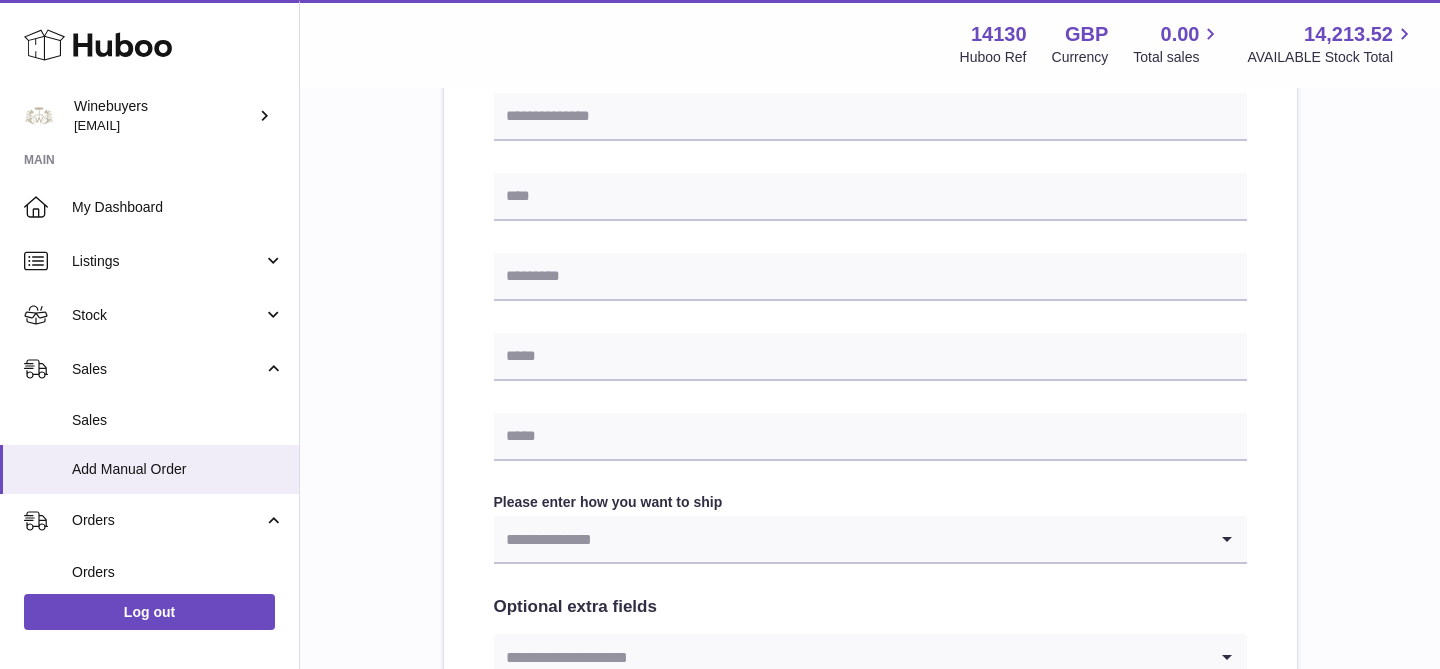 scroll, scrollTop: 948, scrollLeft: 0, axis: vertical 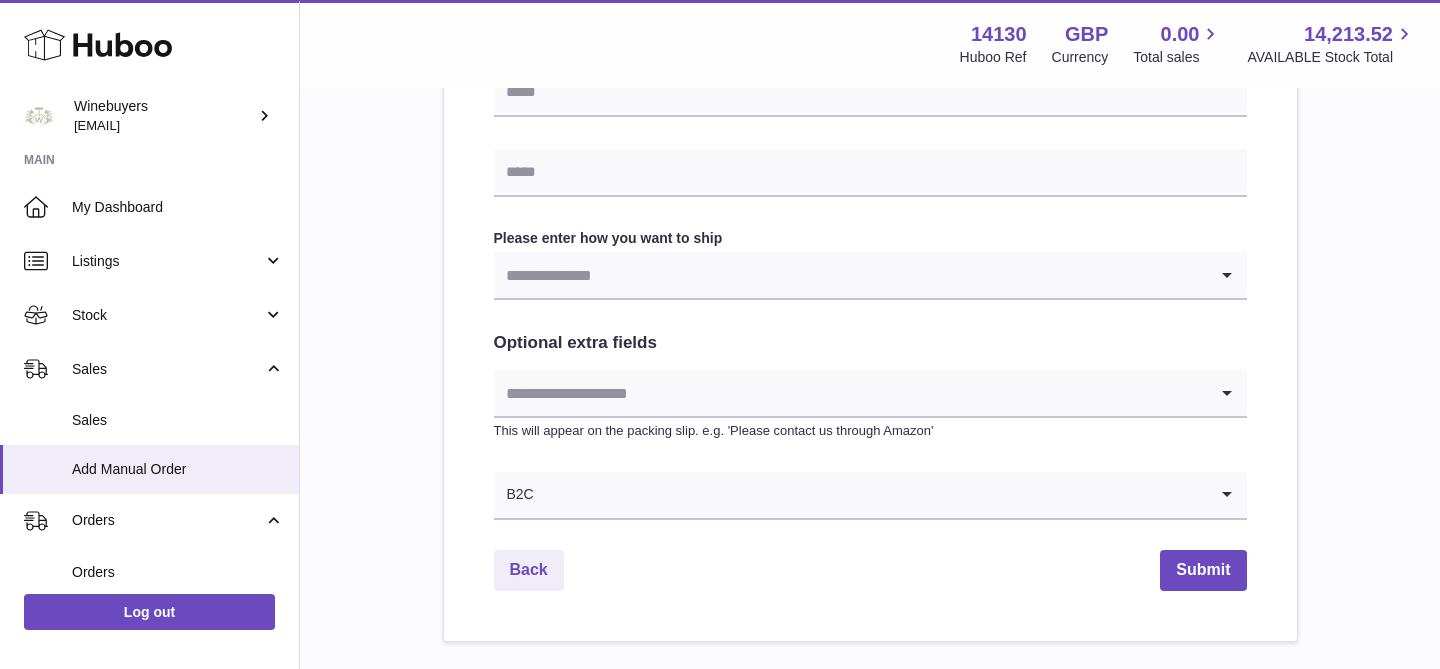 click at bounding box center (850, 275) 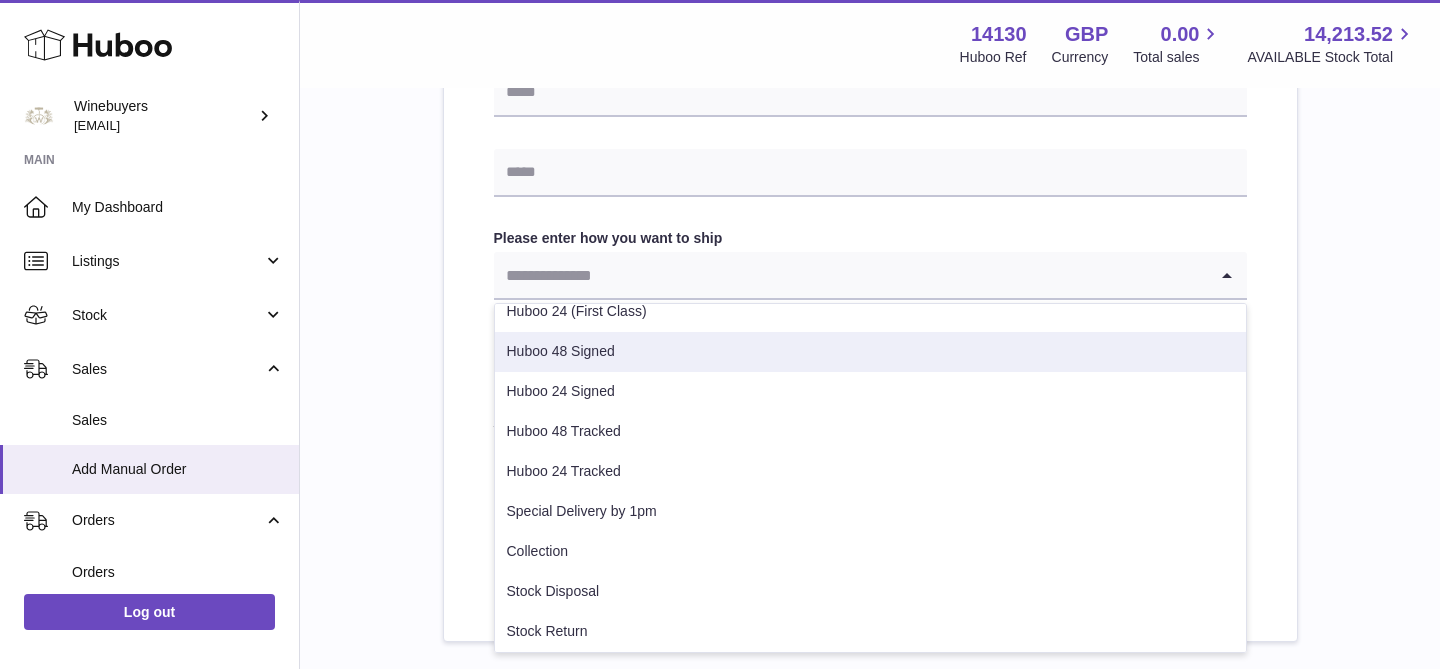 scroll, scrollTop: 0, scrollLeft: 0, axis: both 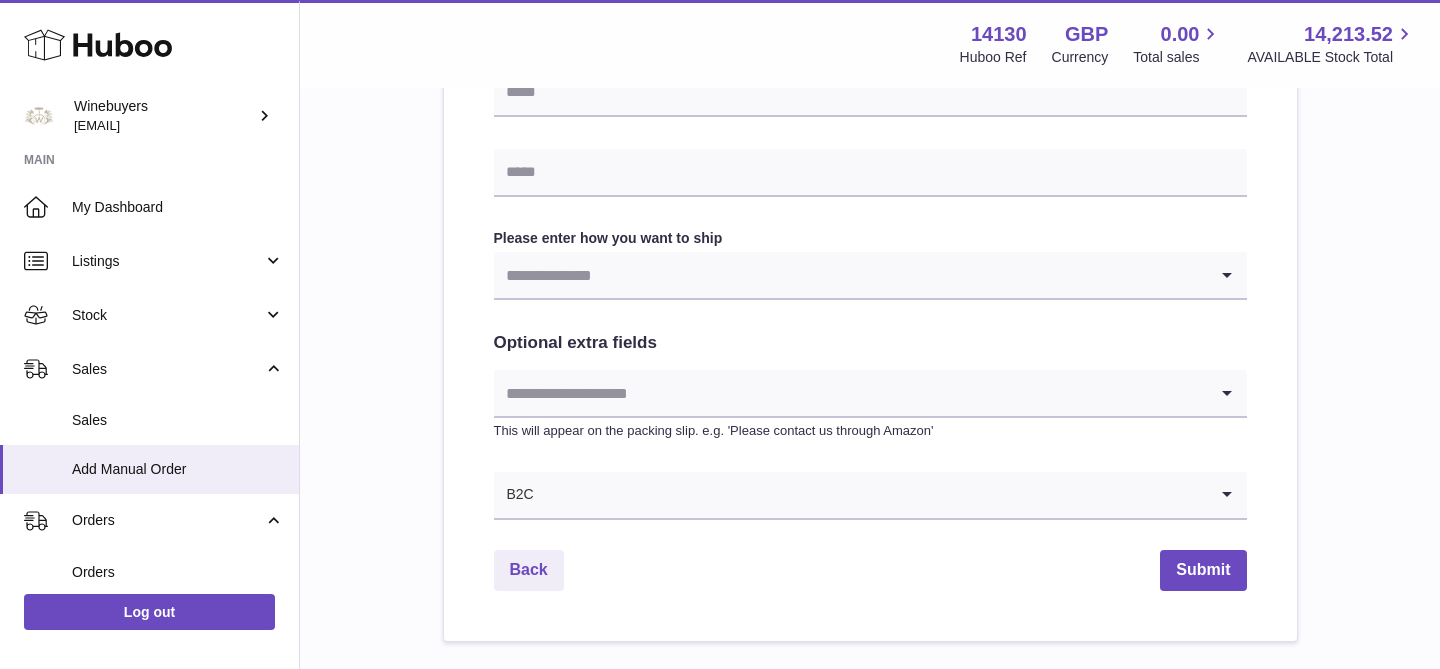 click on "Please enter where you want to ship the items
UK
Europe
World
Find Address
Please enter how you want to ship             Loading...
Huboo 48 (Second Class)
Huboo 24 (First Class)
Huboo 48 Signed
Huboo 24 Signed
Huboo 48 Tracked
Huboo 24 Tracked
Special Delivery by 1pm
Collection
Stock Disposal
Stock Return" at bounding box center (870, -55) 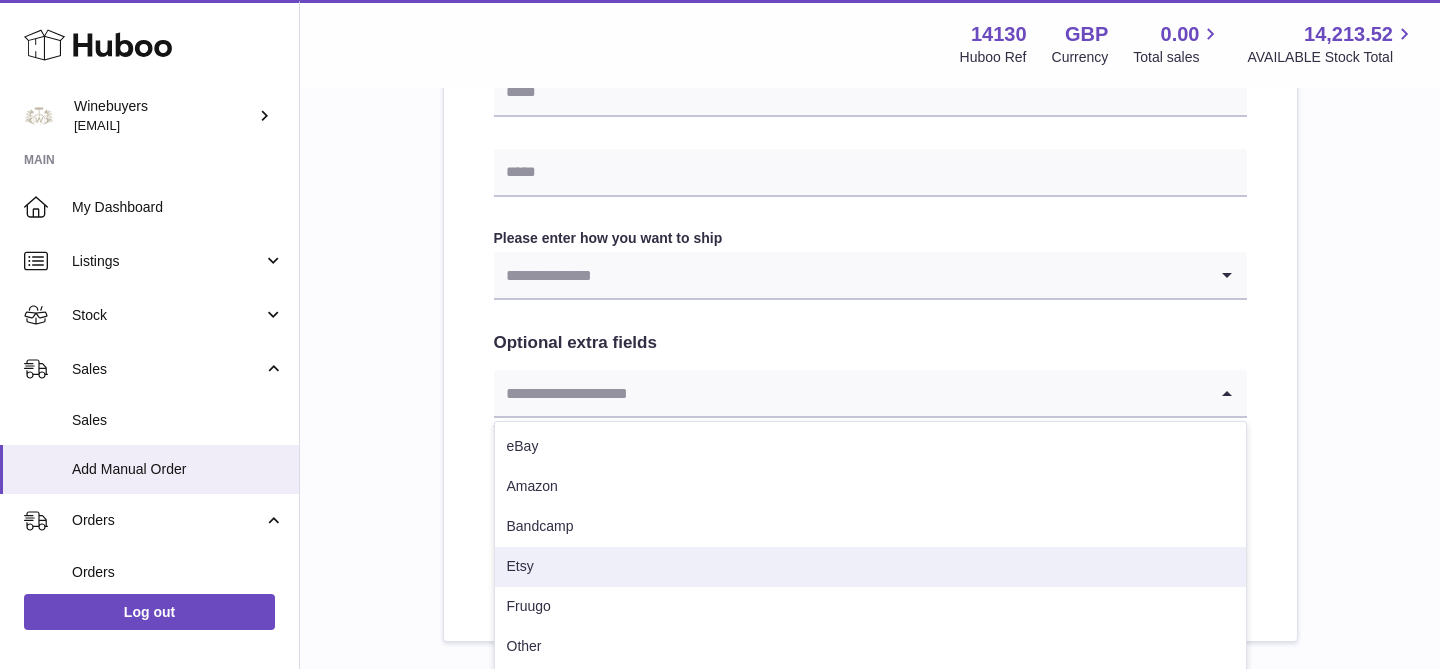 scroll, scrollTop: 1078, scrollLeft: 0, axis: vertical 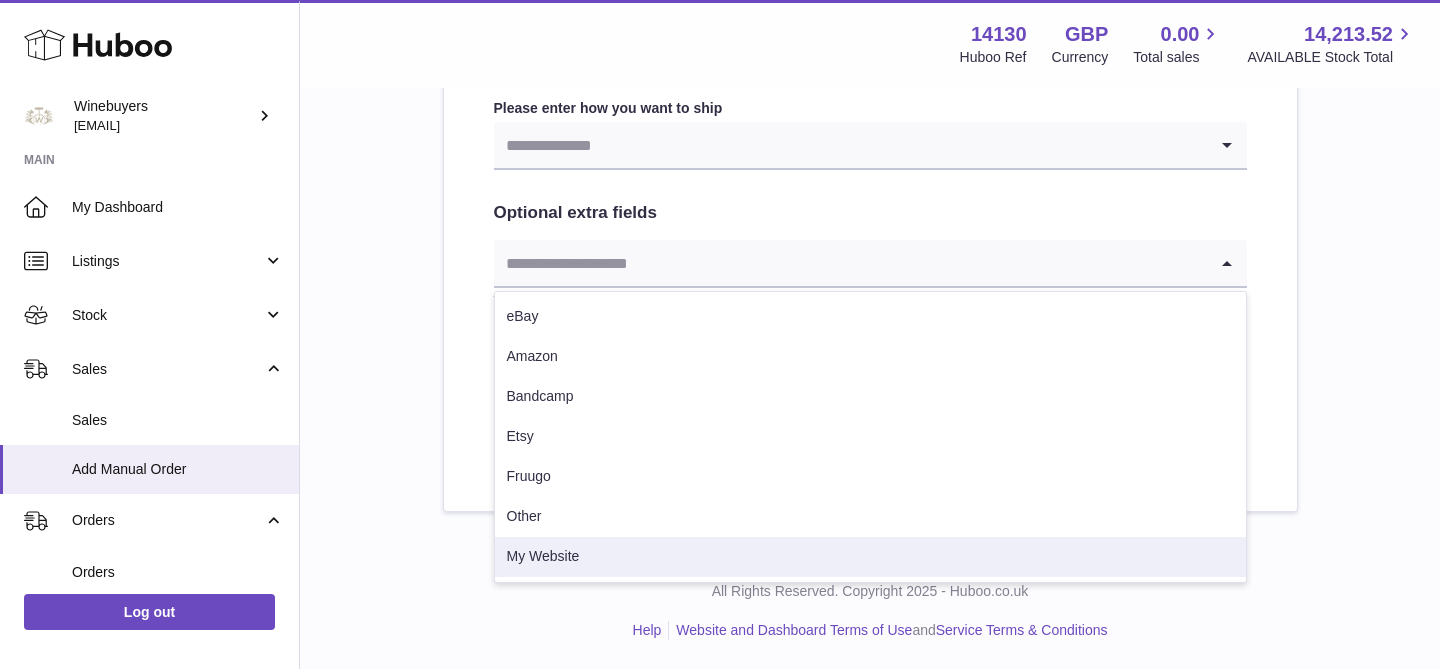click on "Please enter where you want to ship the items
UK
Europe
World
Find Address
Please enter how you want to ship             Loading...
You require an order to be fulfilled which is going directly to another business or retailer rather than directly to a consumer. Please ensure you have contacted our customer service department for further information relating to any associated costs and (order completion) timescales, before proceeding.
Optional extra fields             Loading..." at bounding box center (870, -185) 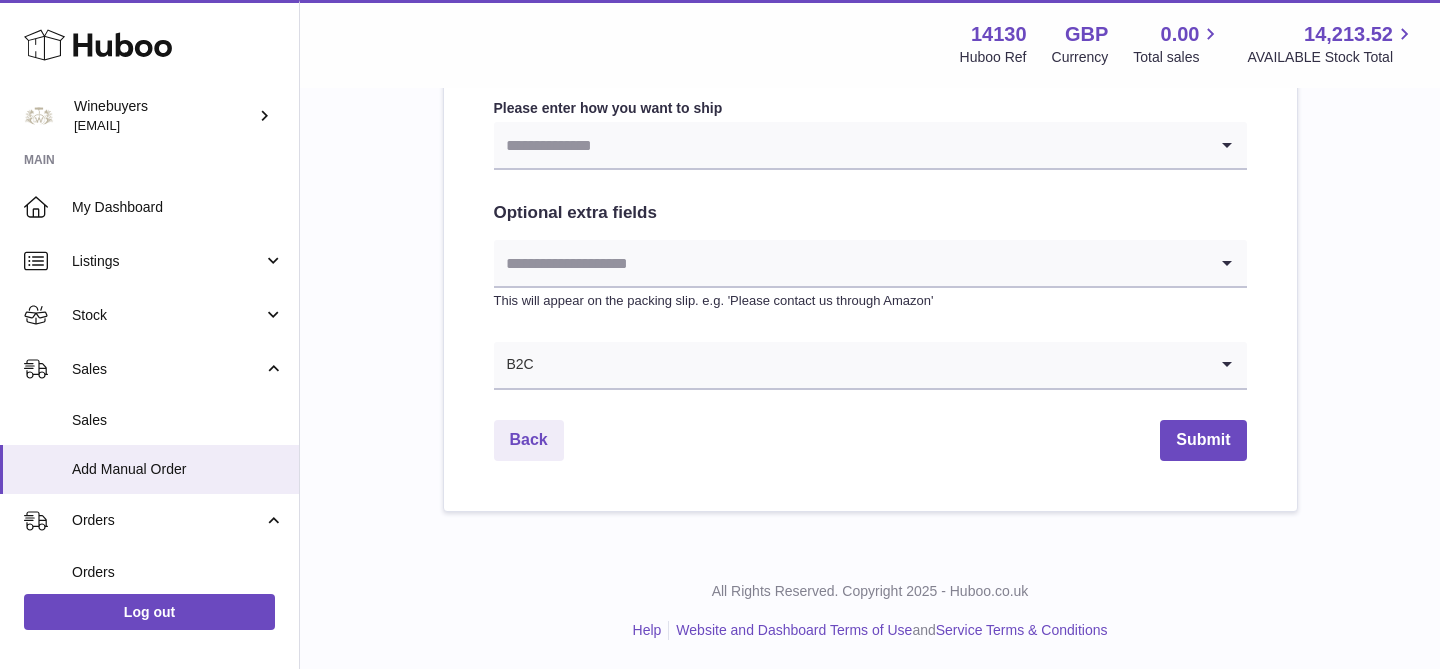 click at bounding box center [871, 365] 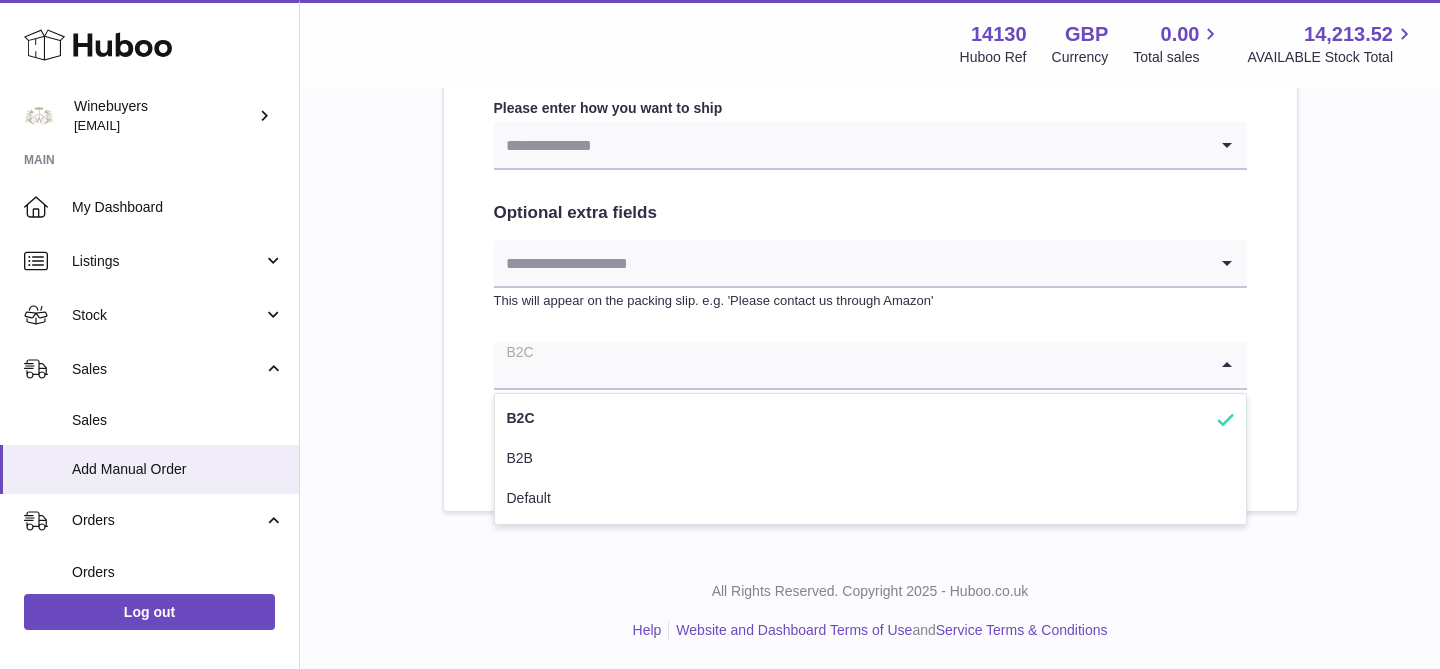 click on "Please enter where you want to ship the items
UK
Europe
World
Find Address
Please enter how you want to ship             Loading...
You require an order to be fulfilled which is going directly to another business or retailer rather than directly to a consumer. Please ensure you have contacted our customer service department for further information relating to any associated costs and (order completion) timescales, before proceeding.
Optional extra fields             Loading..." at bounding box center [870, -185] 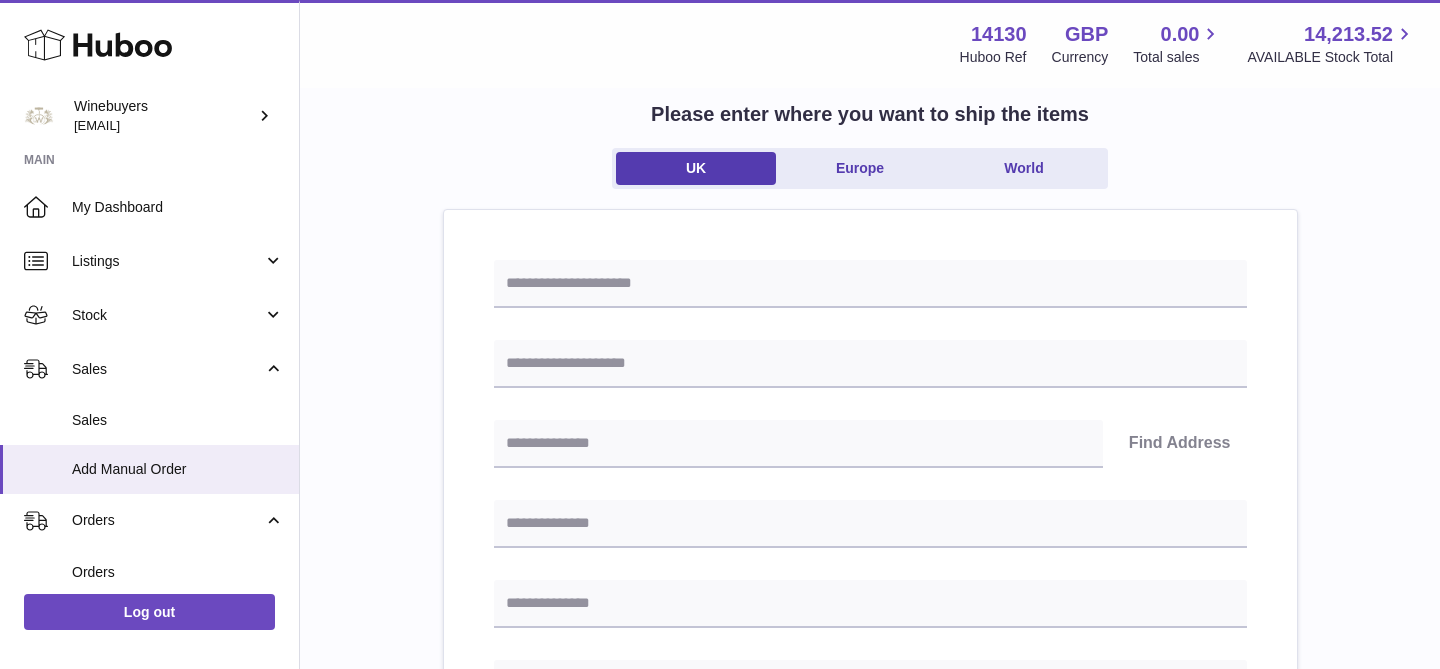 scroll, scrollTop: 74, scrollLeft: 0, axis: vertical 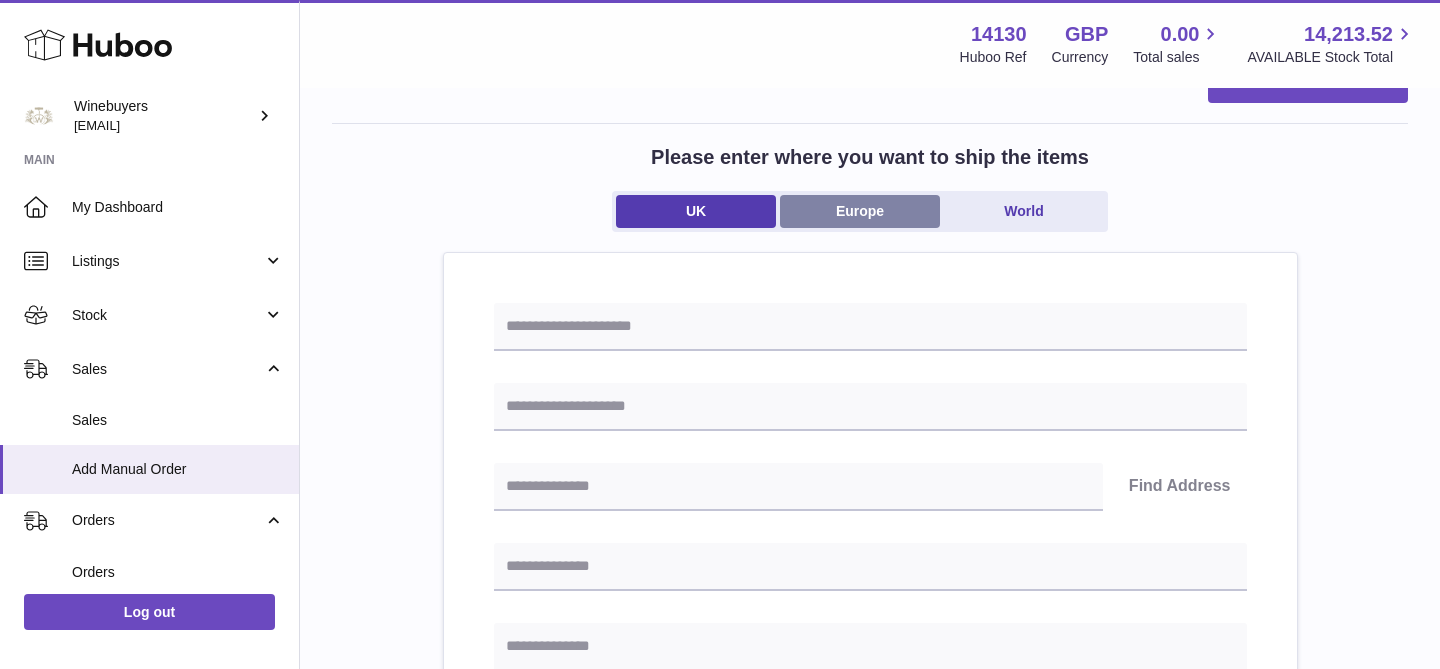 click on "Europe" at bounding box center (860, 211) 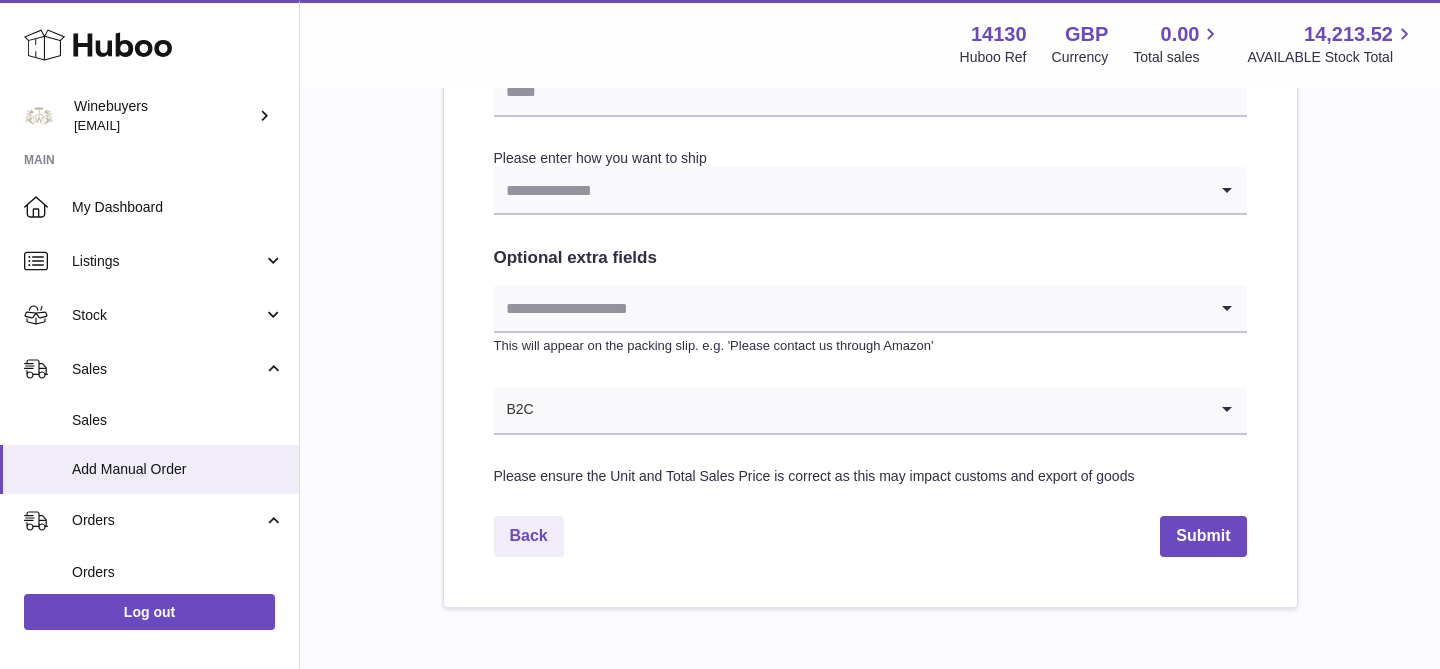 scroll, scrollTop: 0, scrollLeft: 0, axis: both 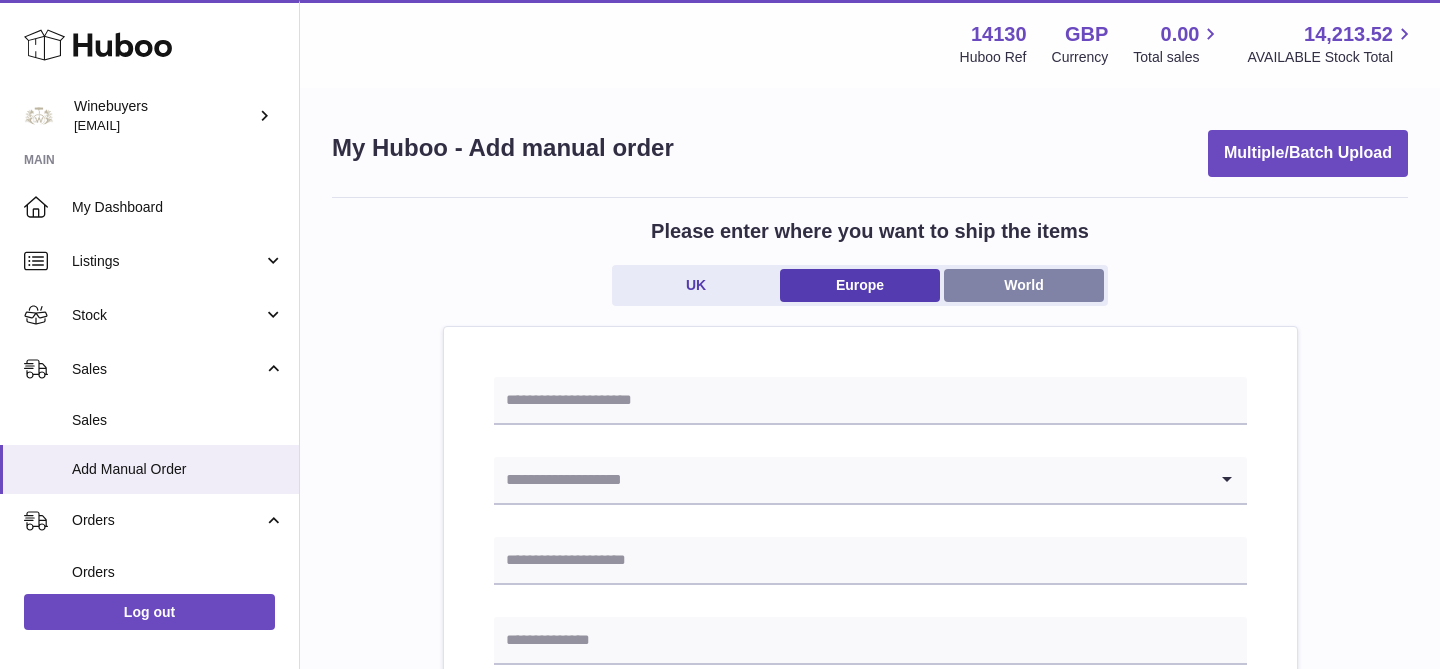 click on "World" at bounding box center [1024, 285] 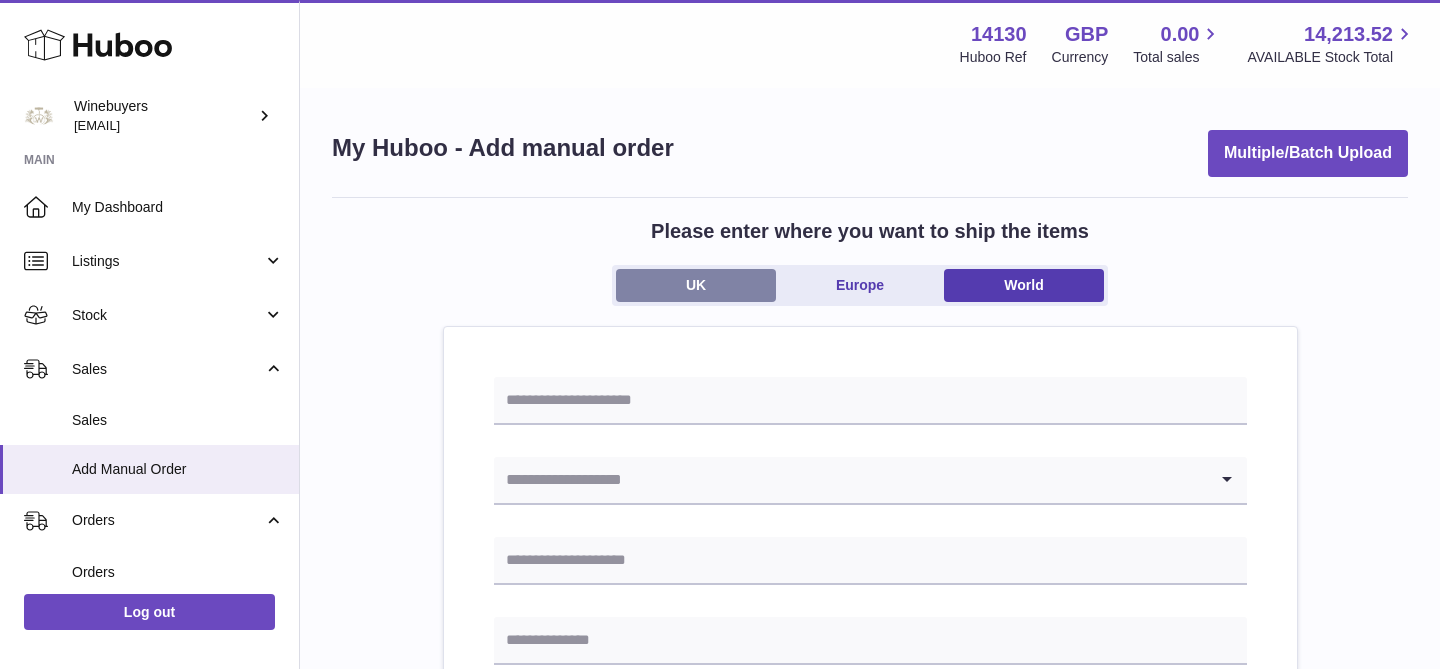 click on "UK" at bounding box center (696, 285) 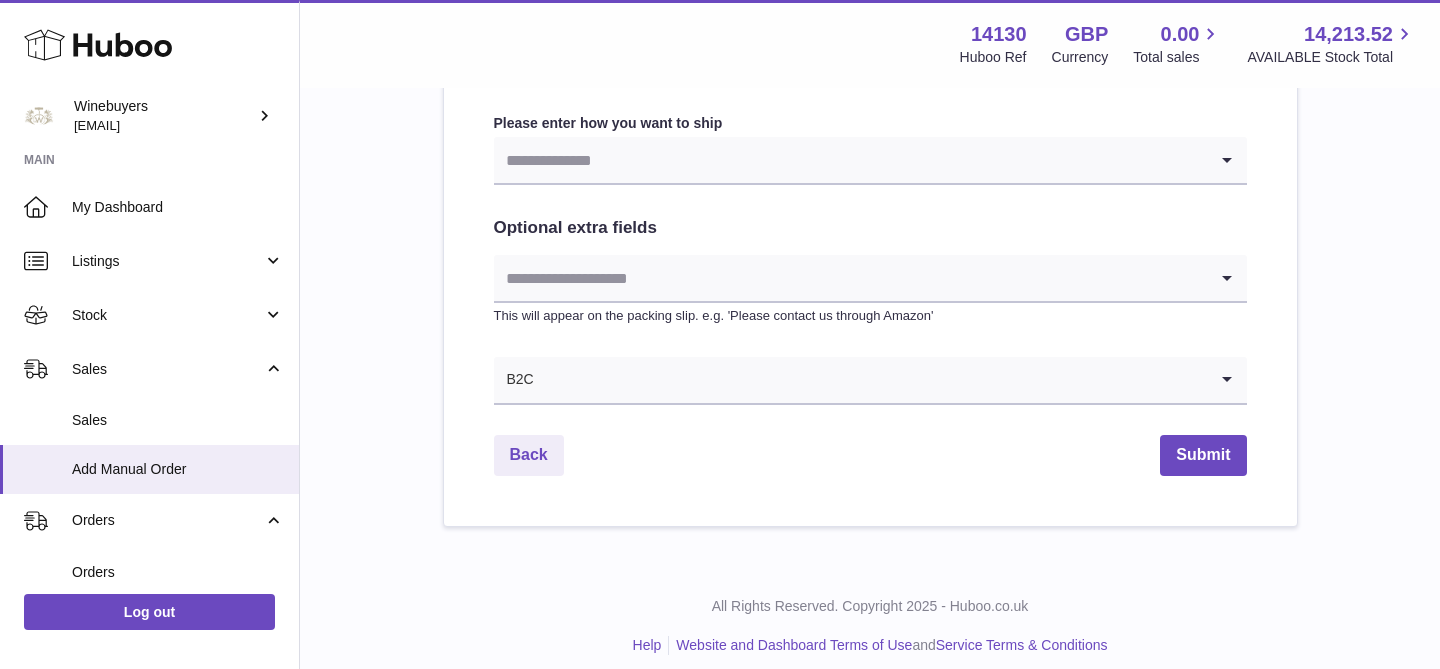 scroll, scrollTop: 1078, scrollLeft: 0, axis: vertical 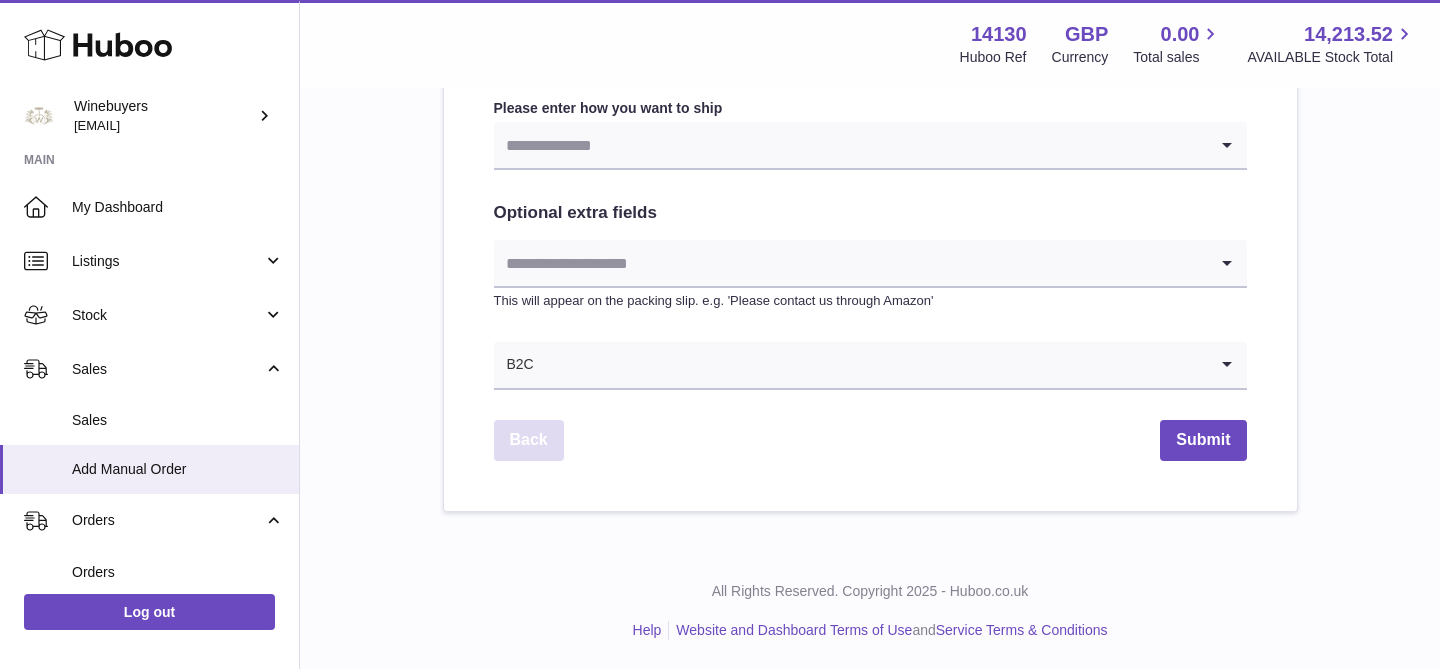 click on "Back" at bounding box center (529, 440) 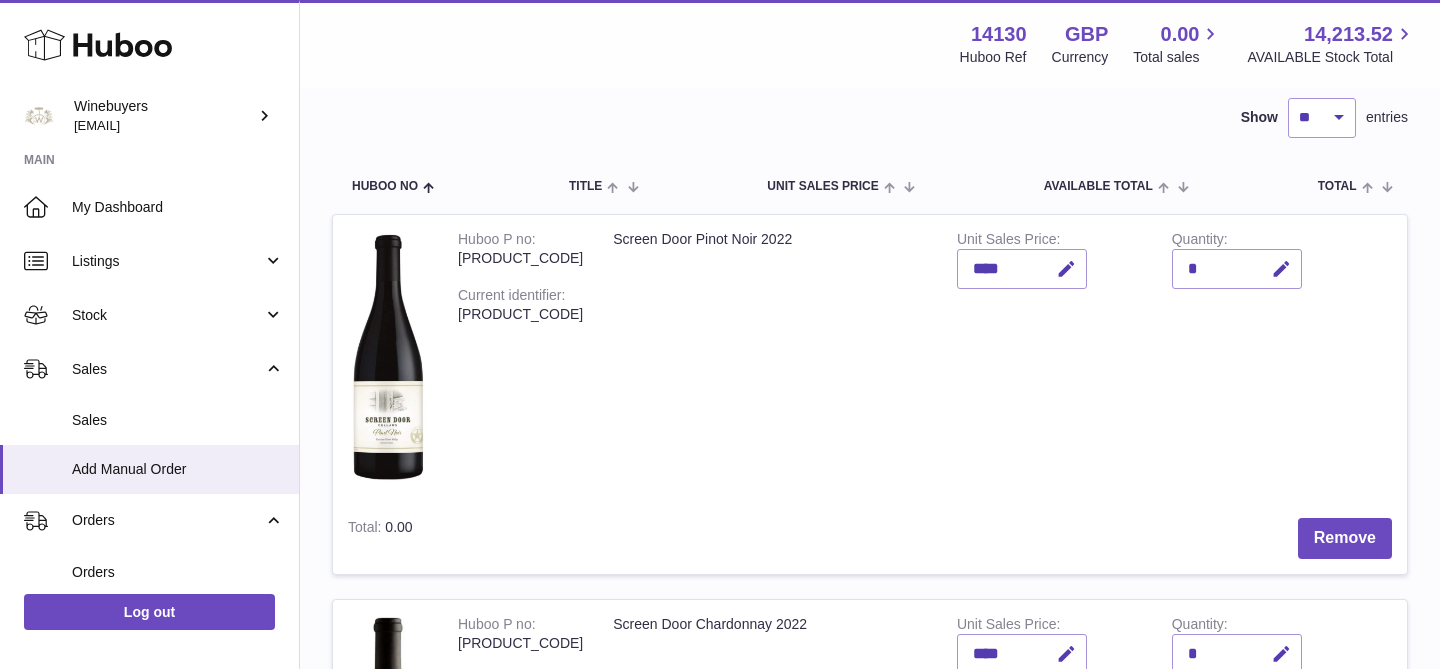 scroll, scrollTop: 0, scrollLeft: 0, axis: both 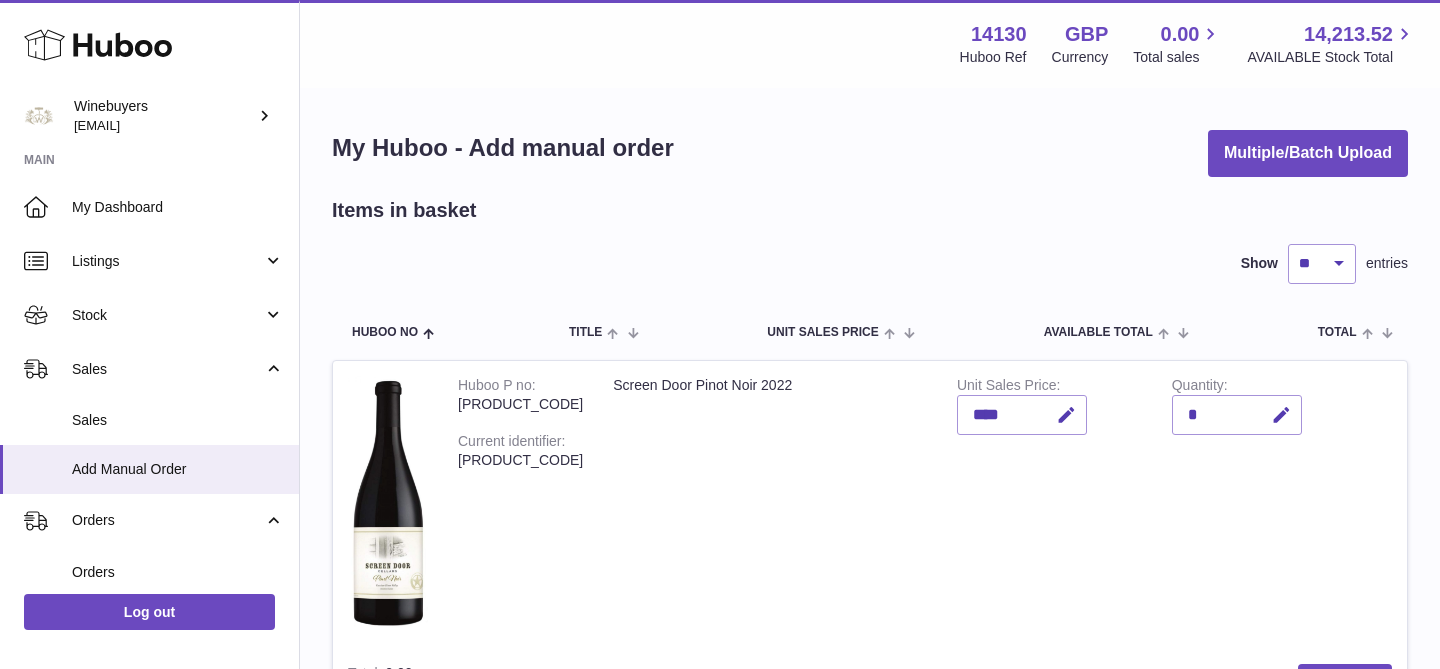 click on "*" at bounding box center [1237, 415] 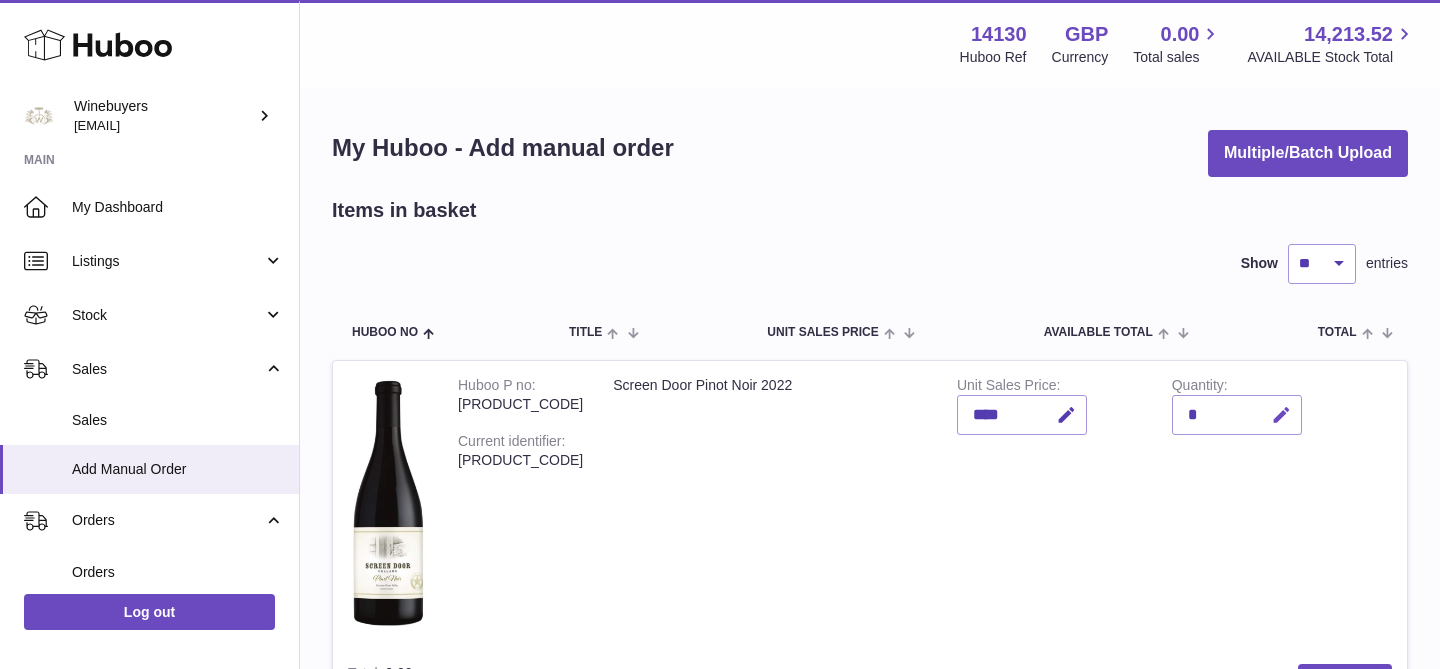 click at bounding box center (1281, 415) 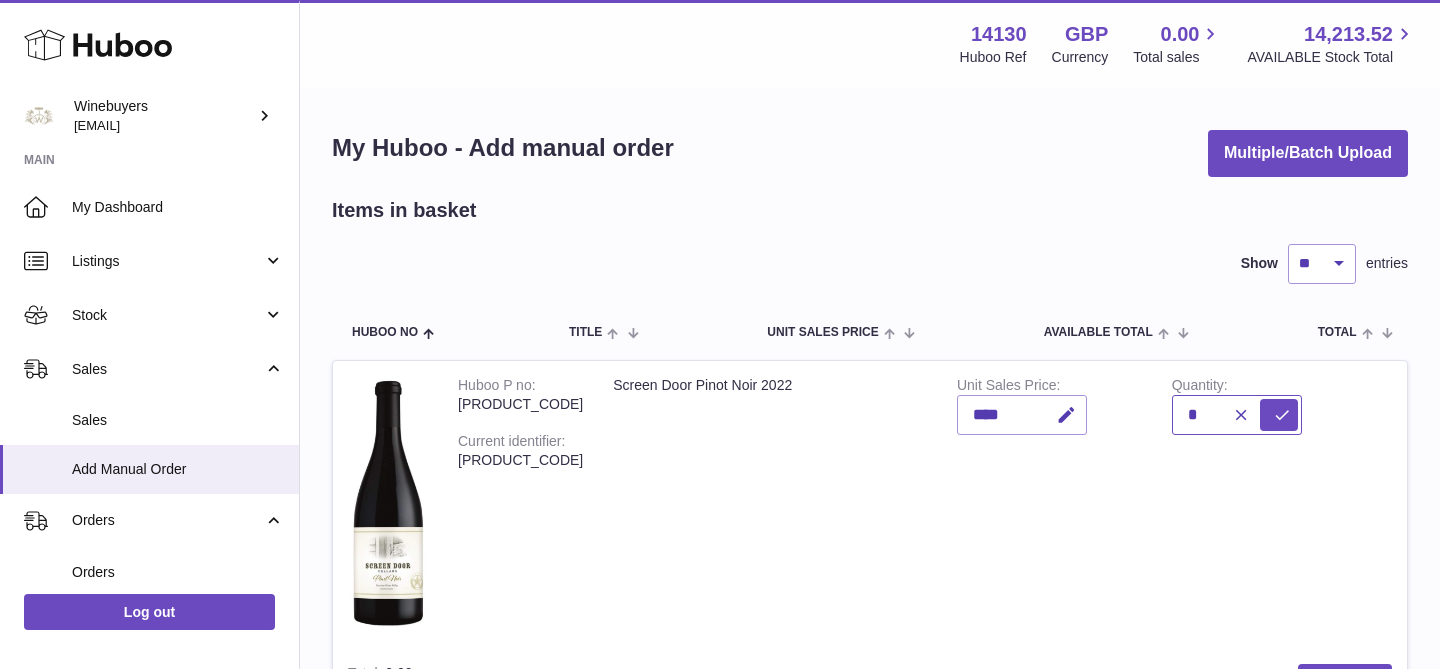 click on "*" at bounding box center [1237, 415] 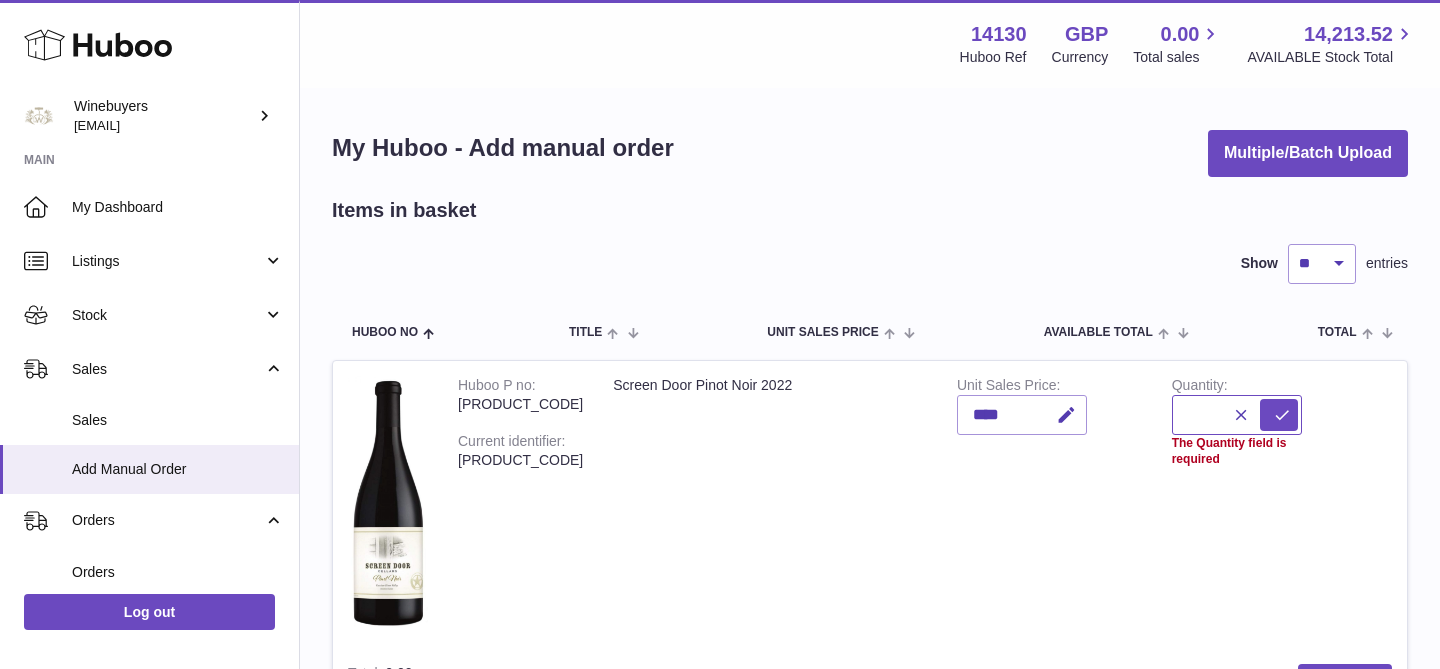 type on "*" 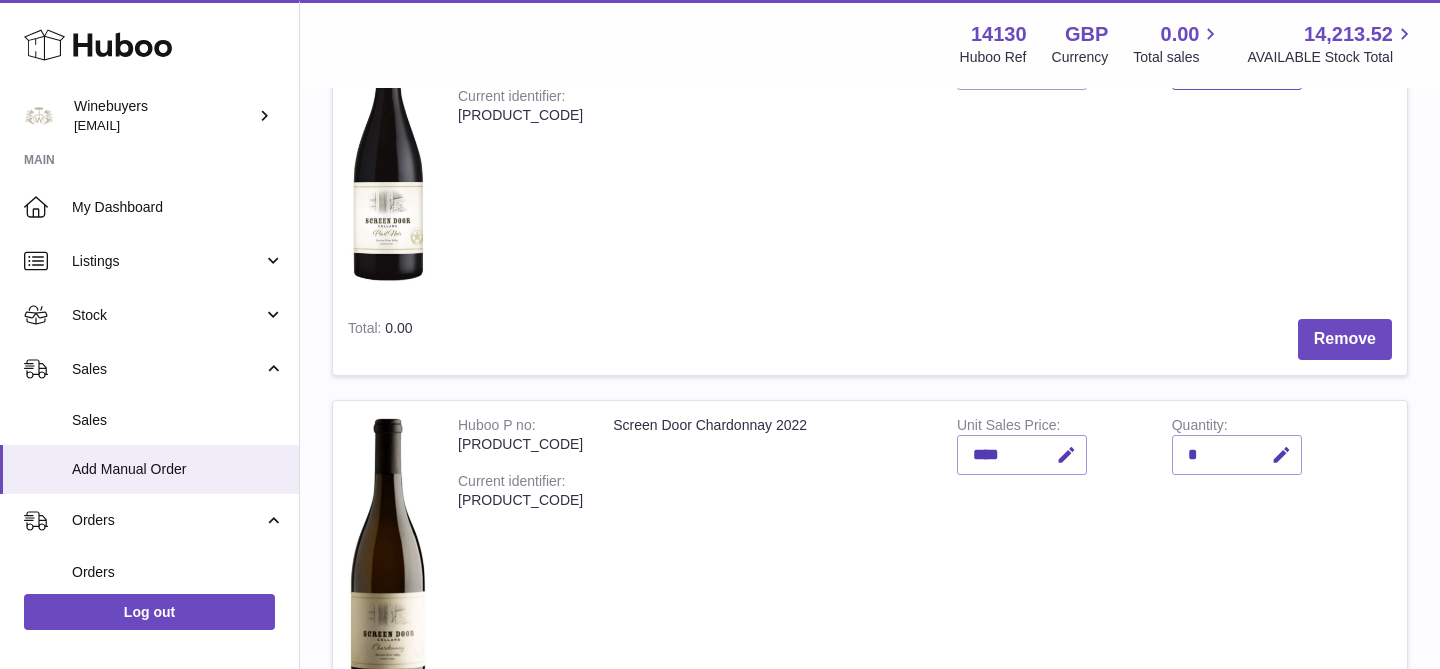 scroll, scrollTop: 347, scrollLeft: 0, axis: vertical 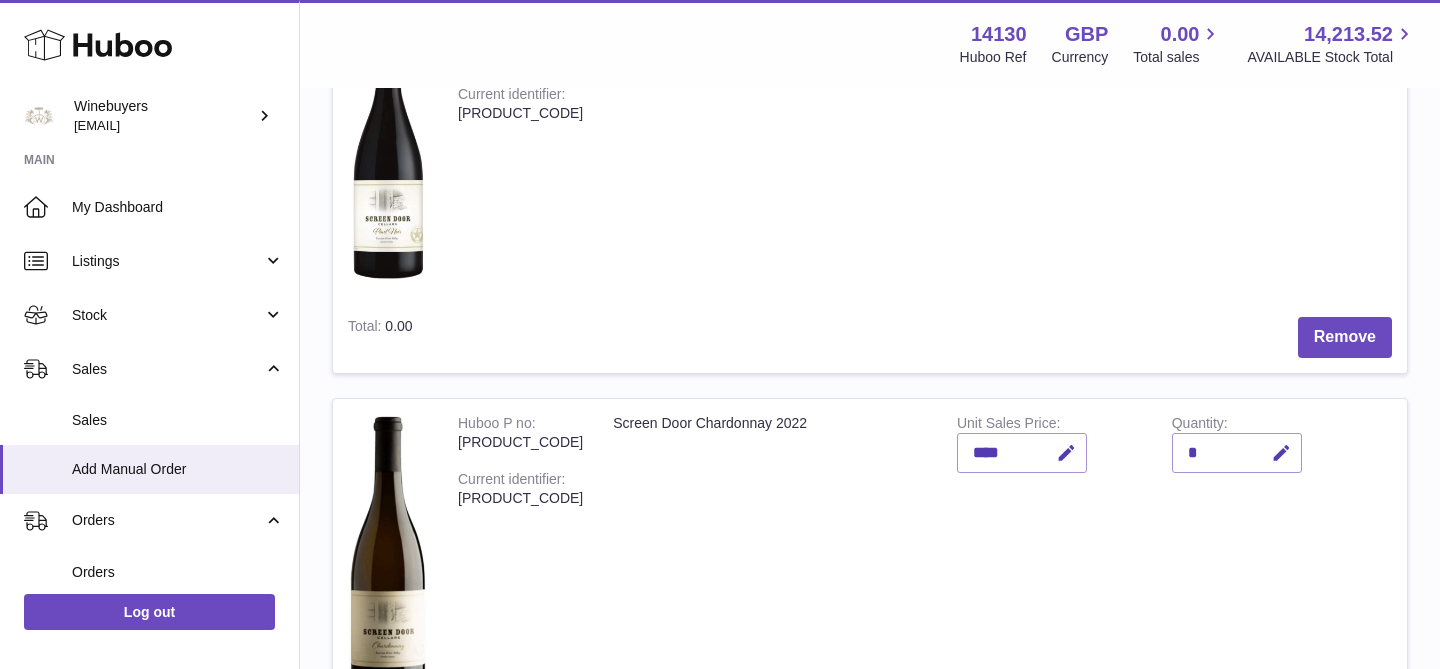 type on "*" 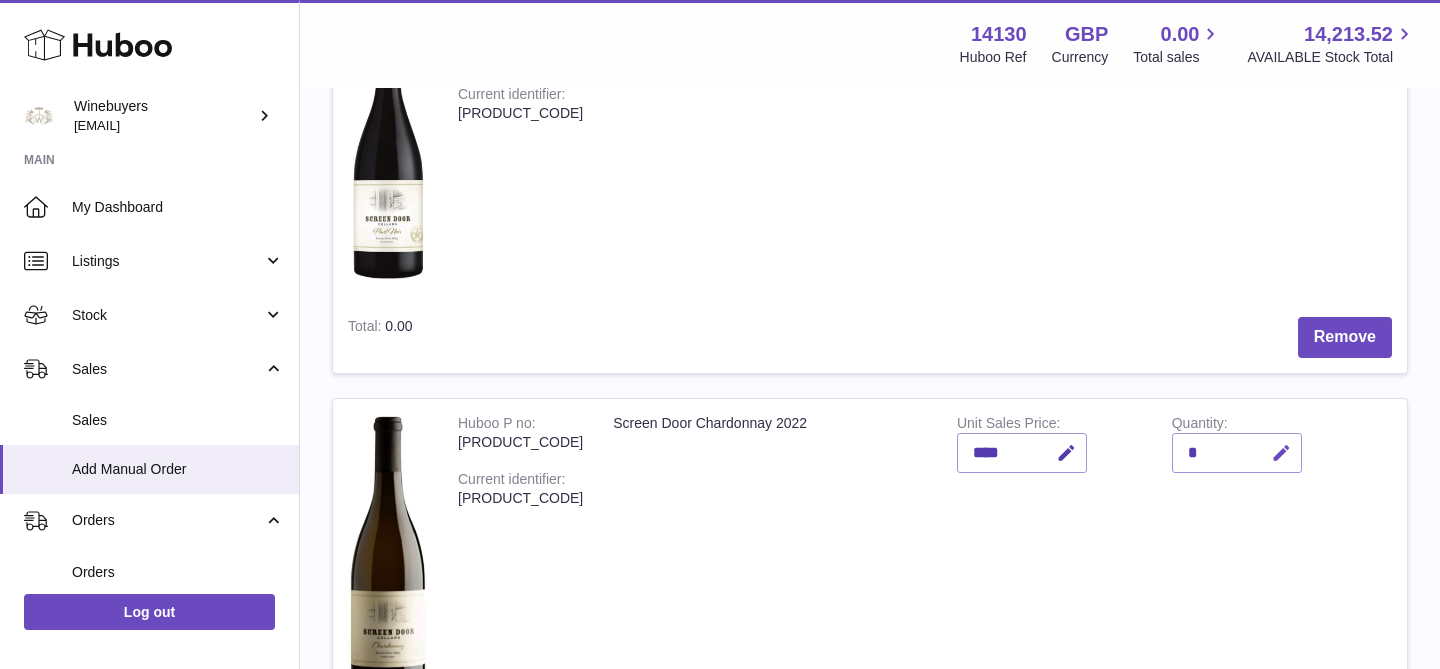 click at bounding box center (1281, 453) 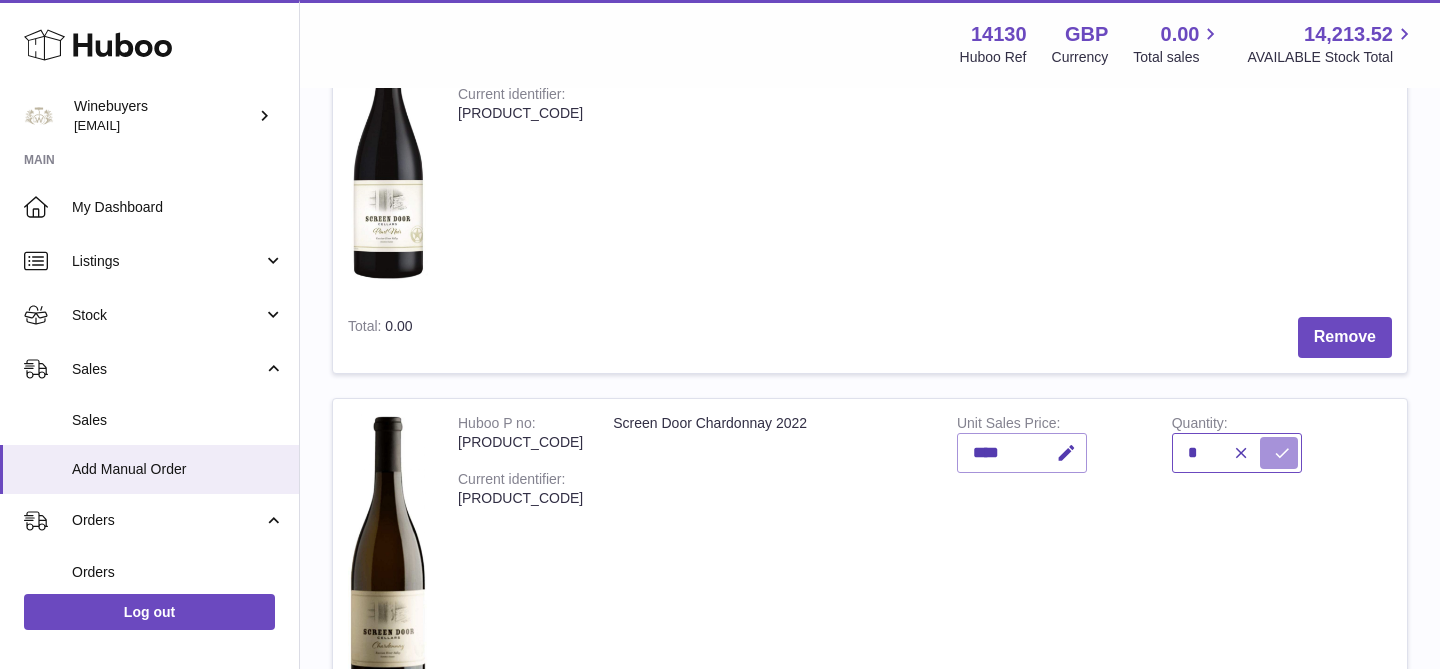 type on "*" 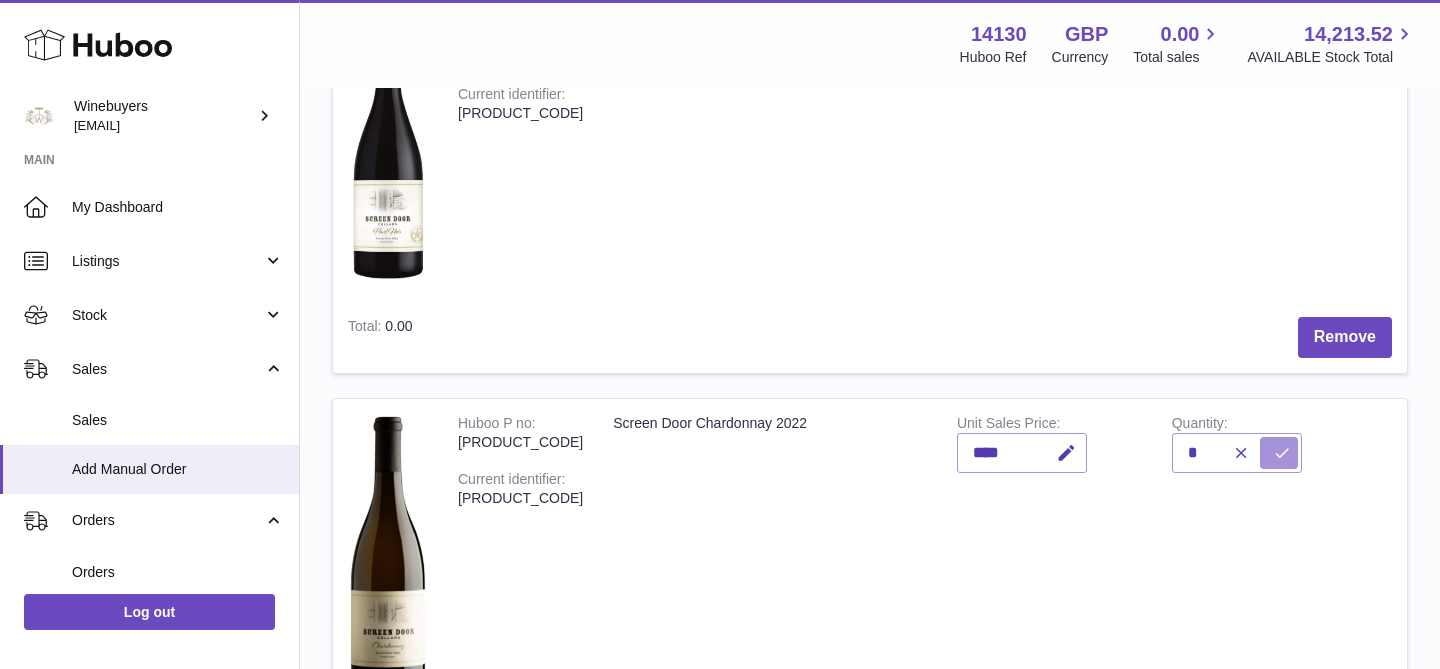 click at bounding box center (1279, 453) 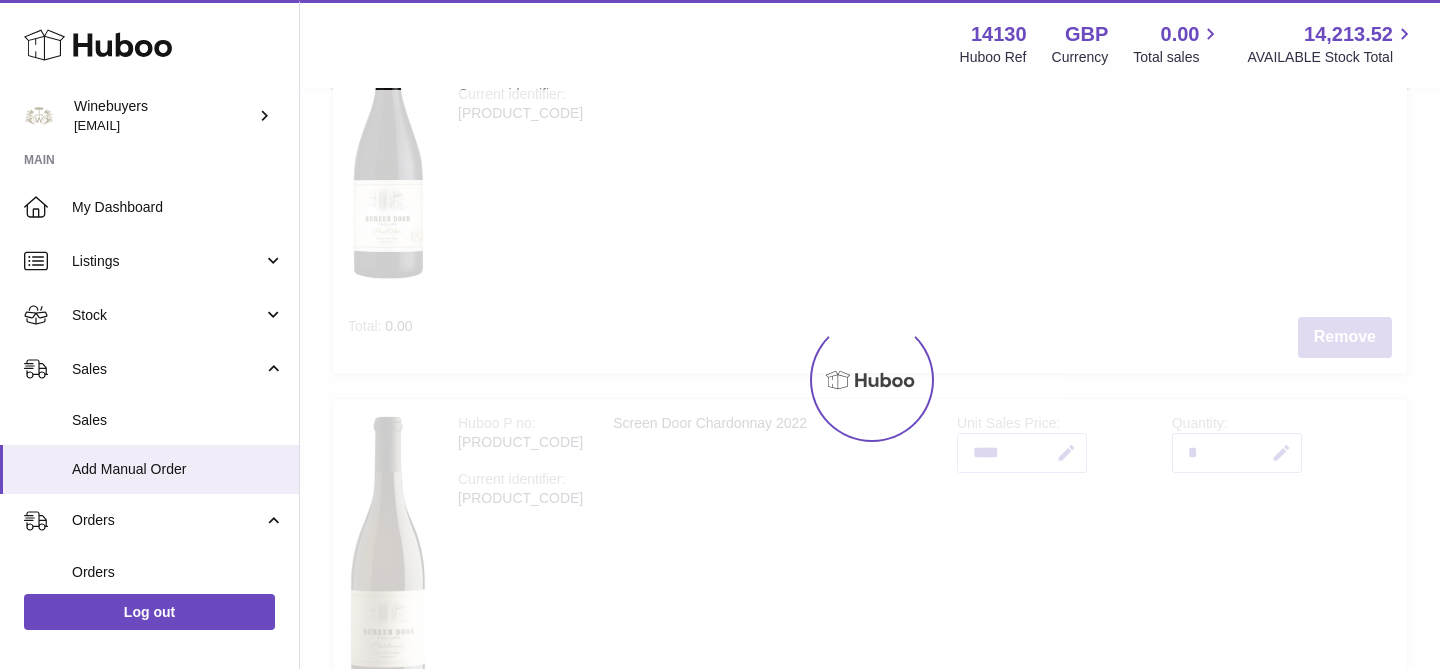 type on "*" 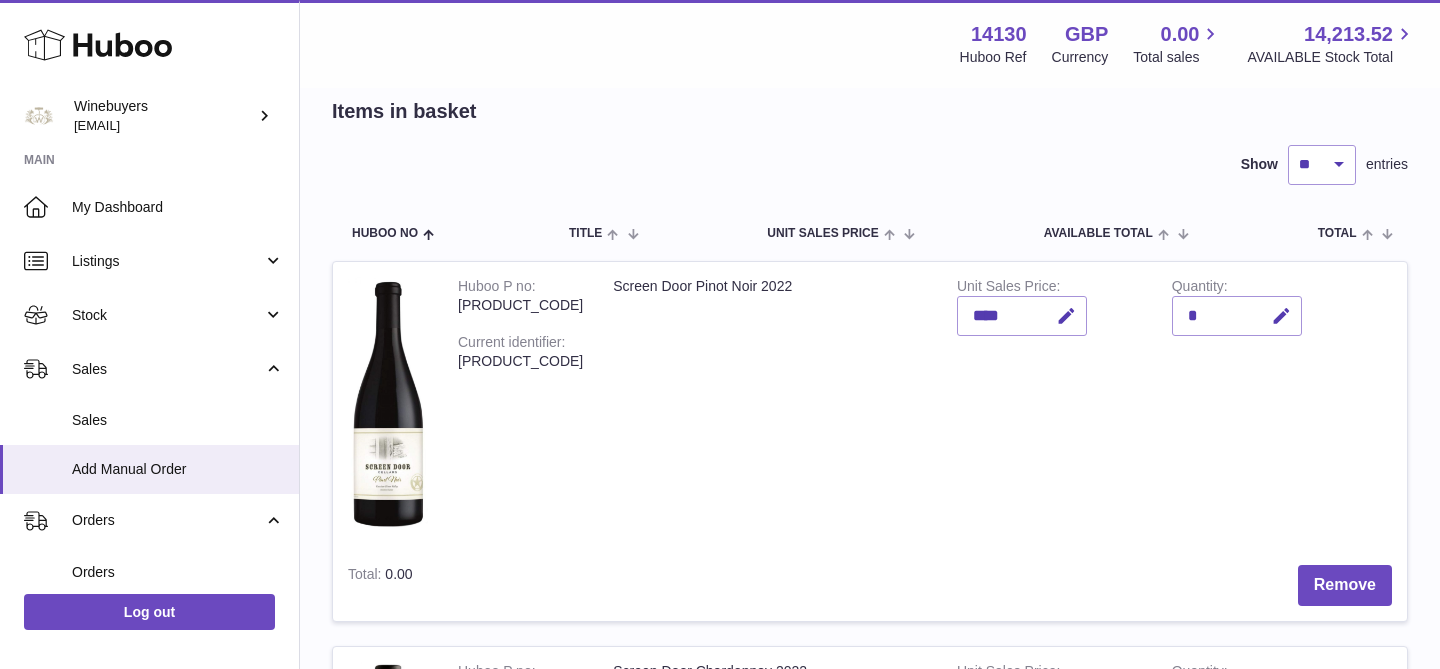 scroll, scrollTop: 100, scrollLeft: 0, axis: vertical 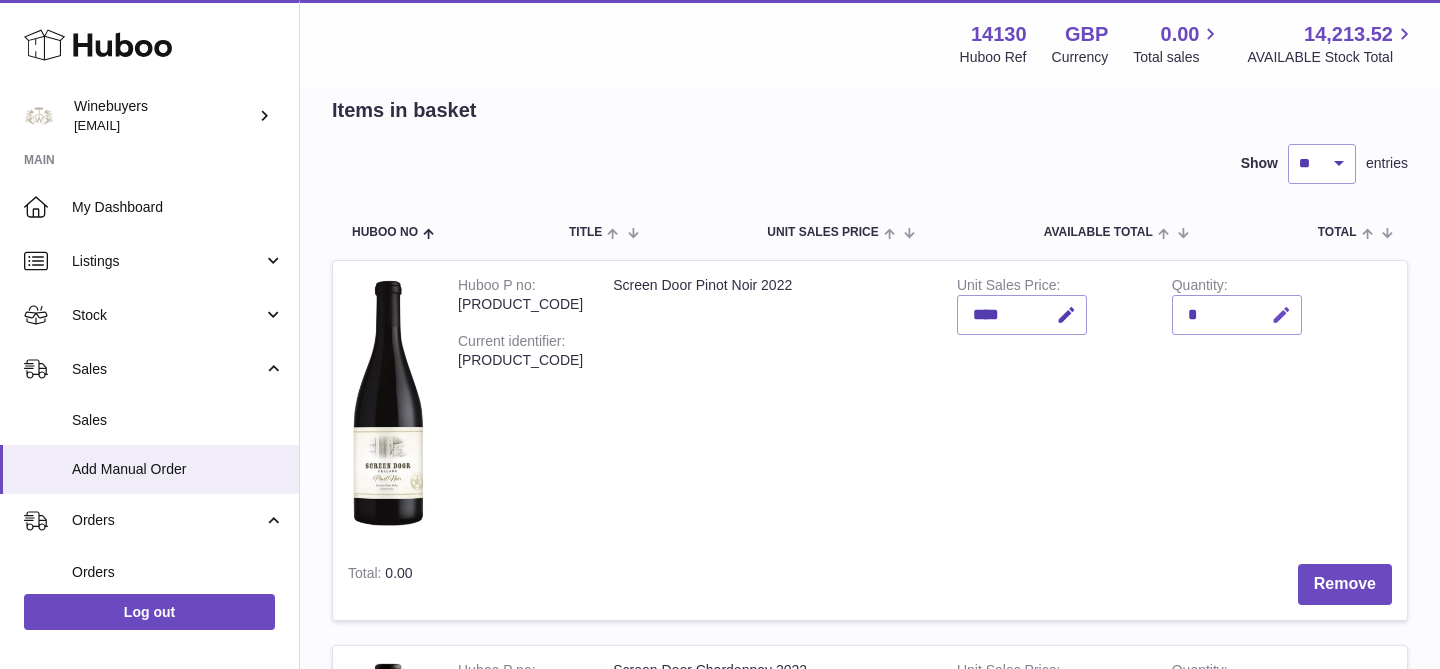 click at bounding box center [1281, 315] 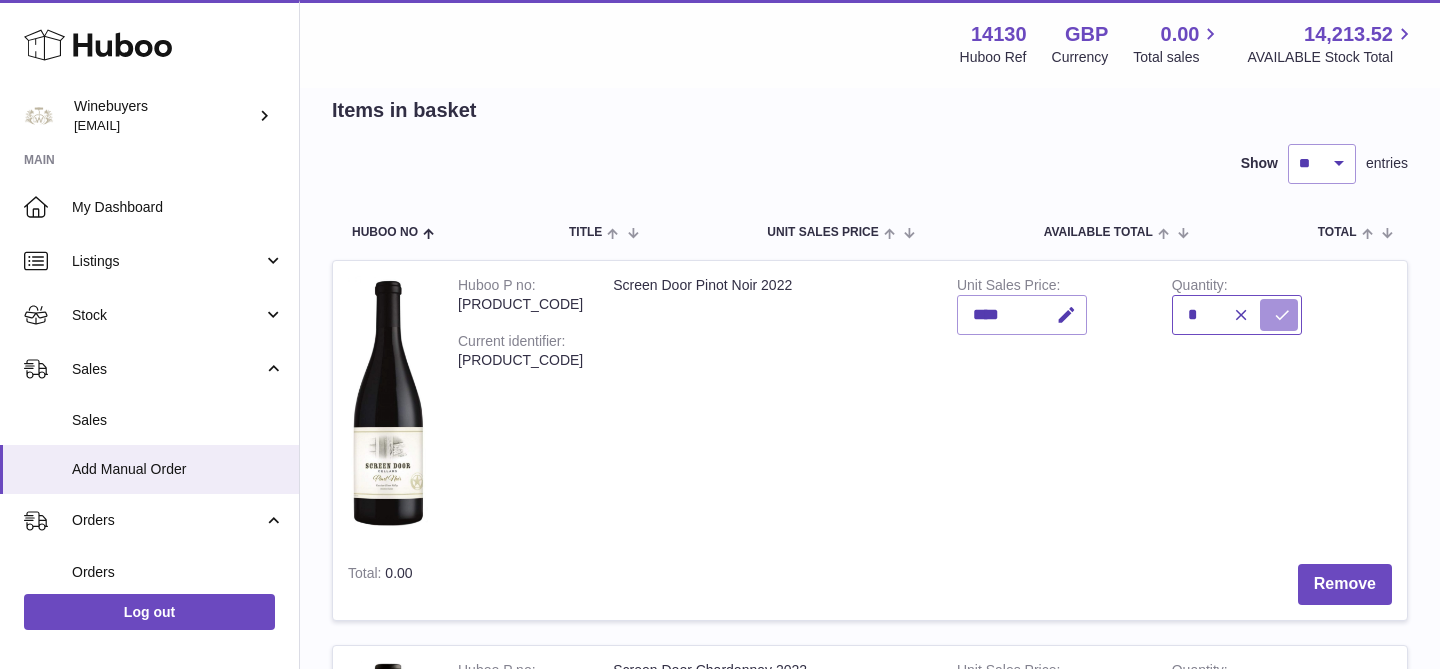 type on "*" 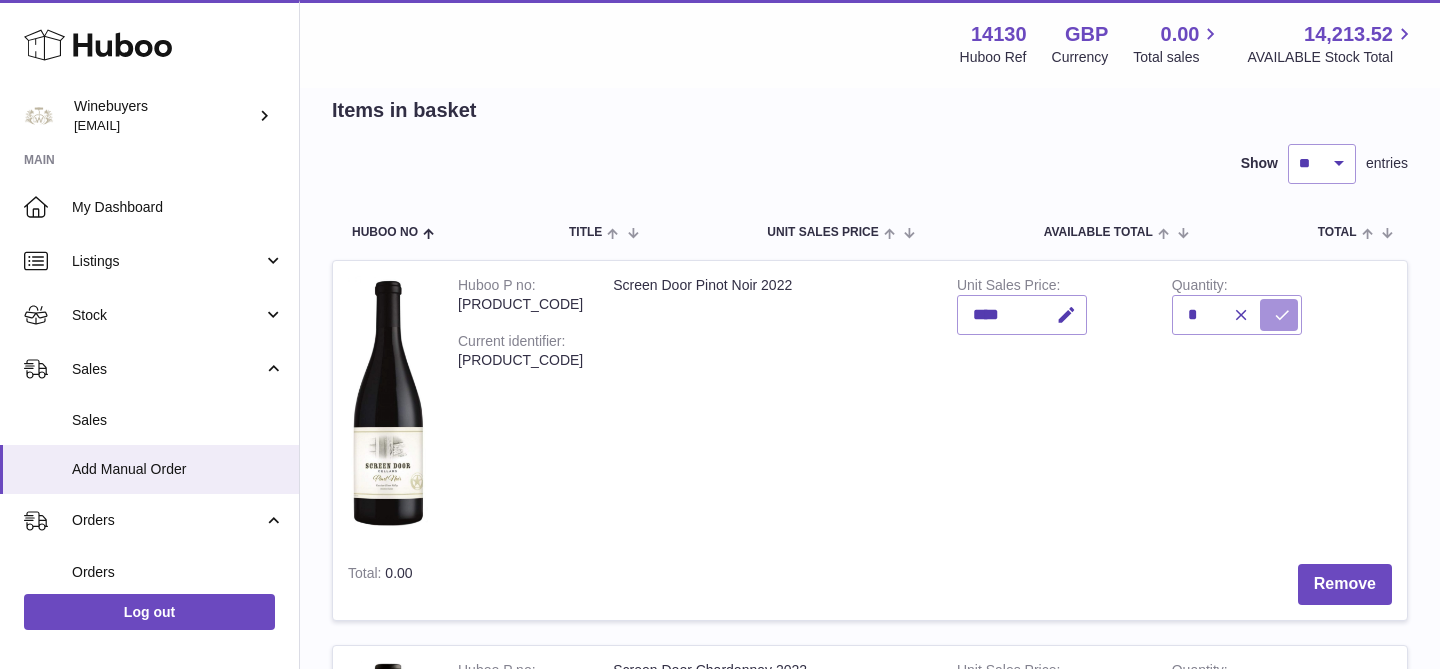 click at bounding box center (1279, 315) 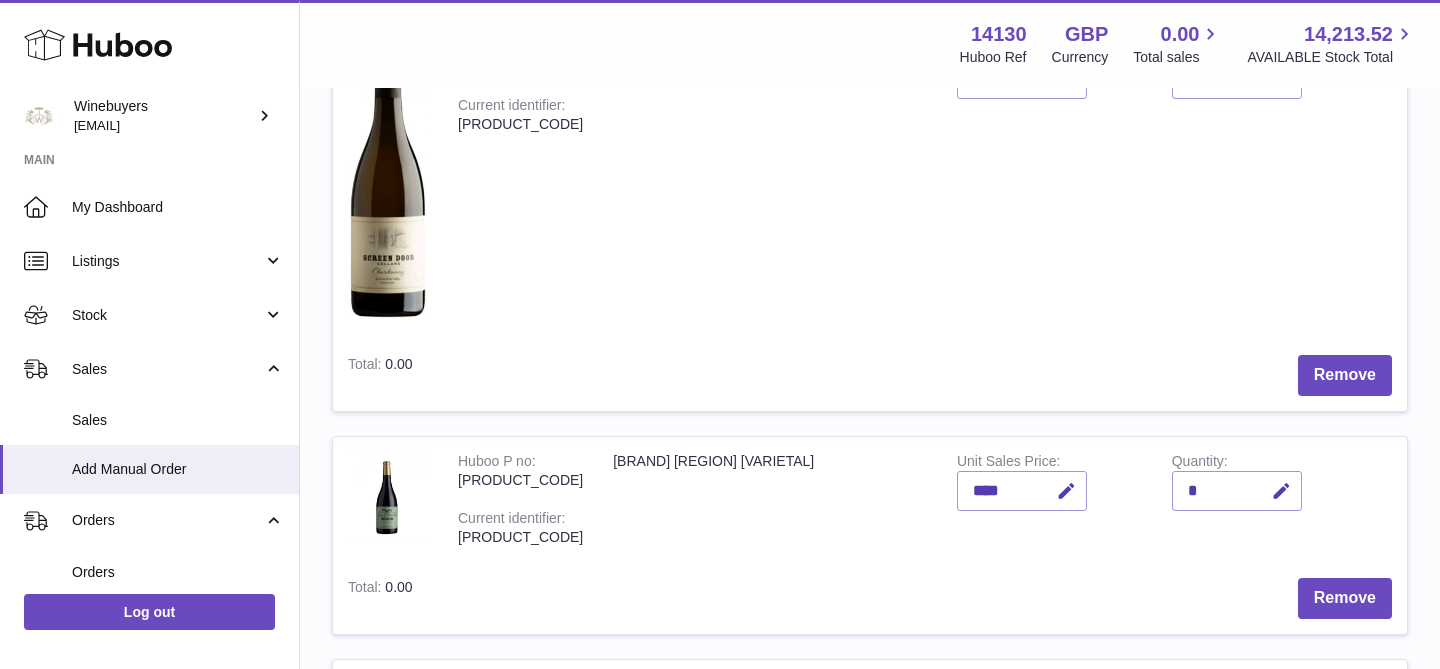 scroll, scrollTop: 933, scrollLeft: 0, axis: vertical 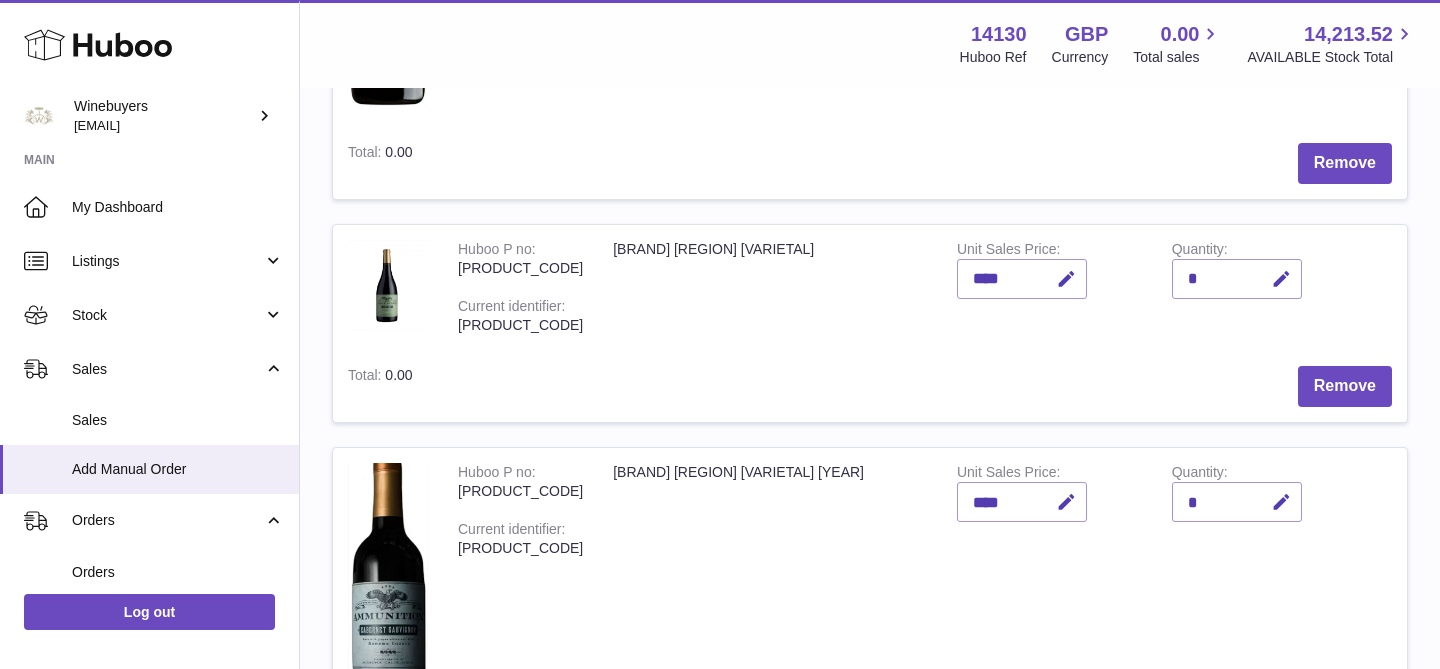 click on "*" at bounding box center (1237, 279) 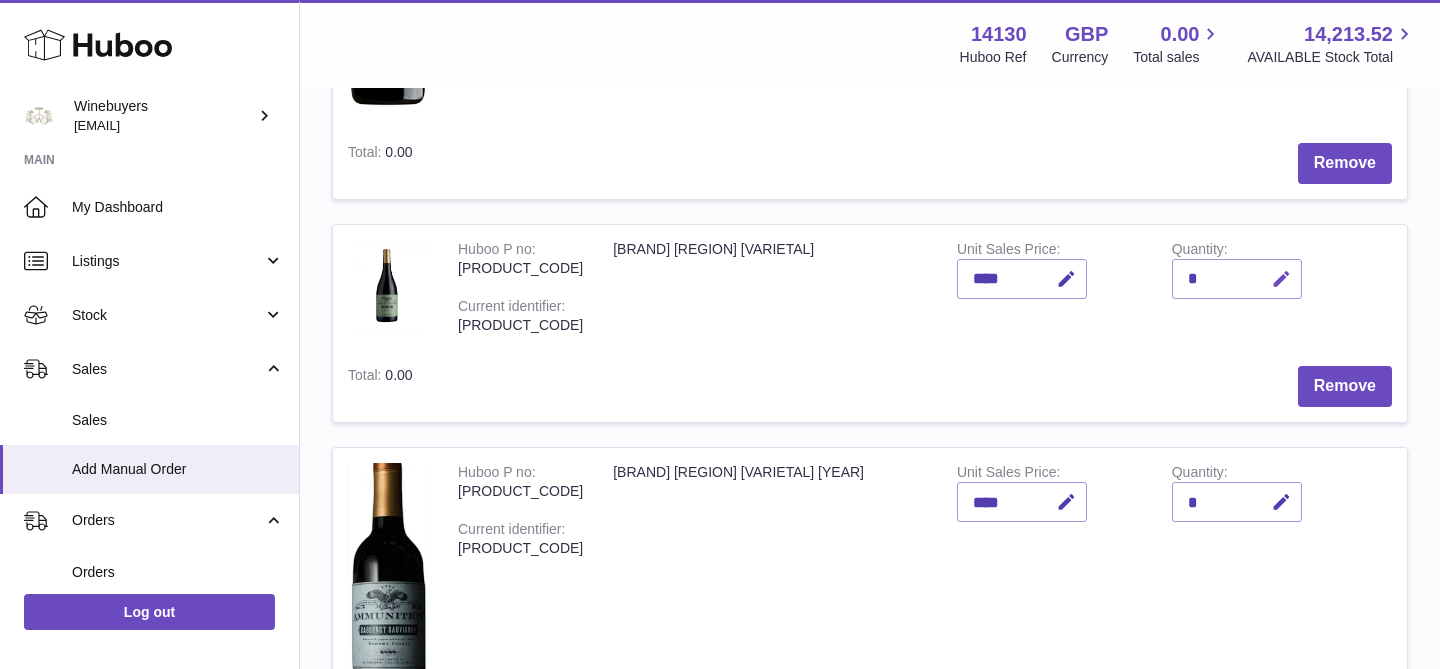 click at bounding box center [1281, 279] 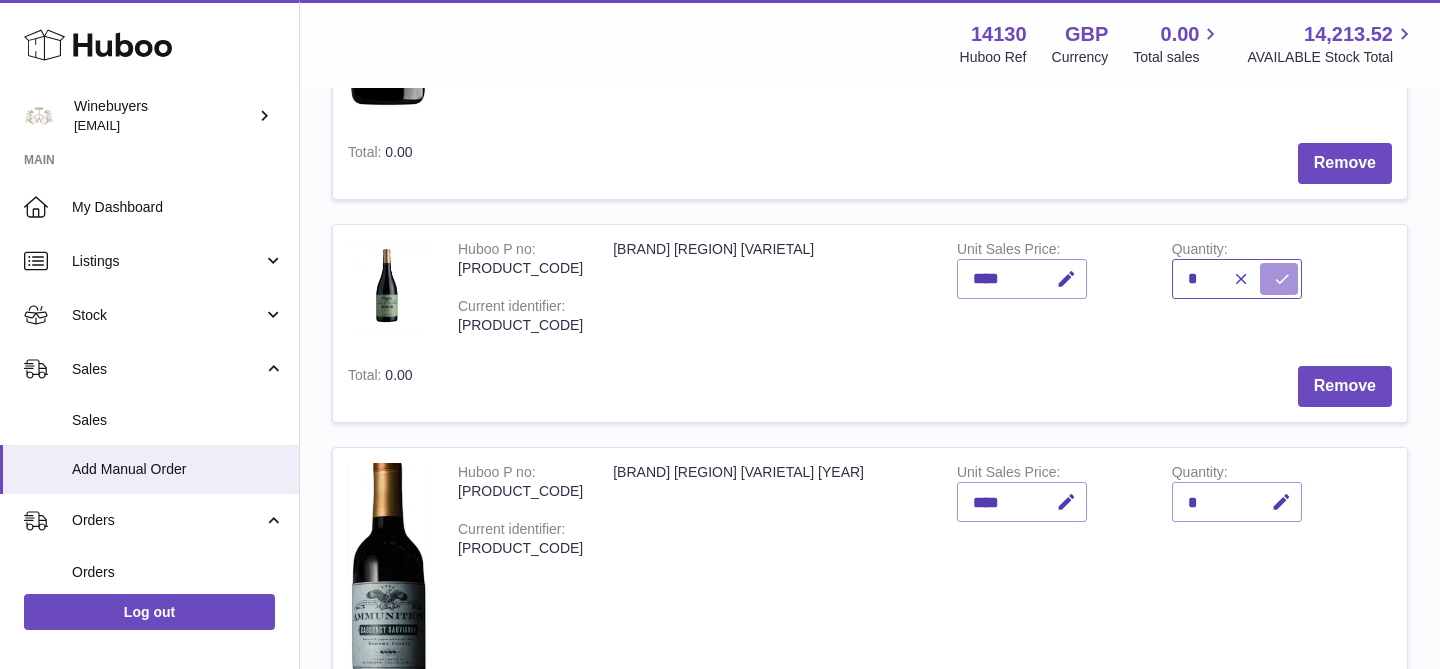 type on "*" 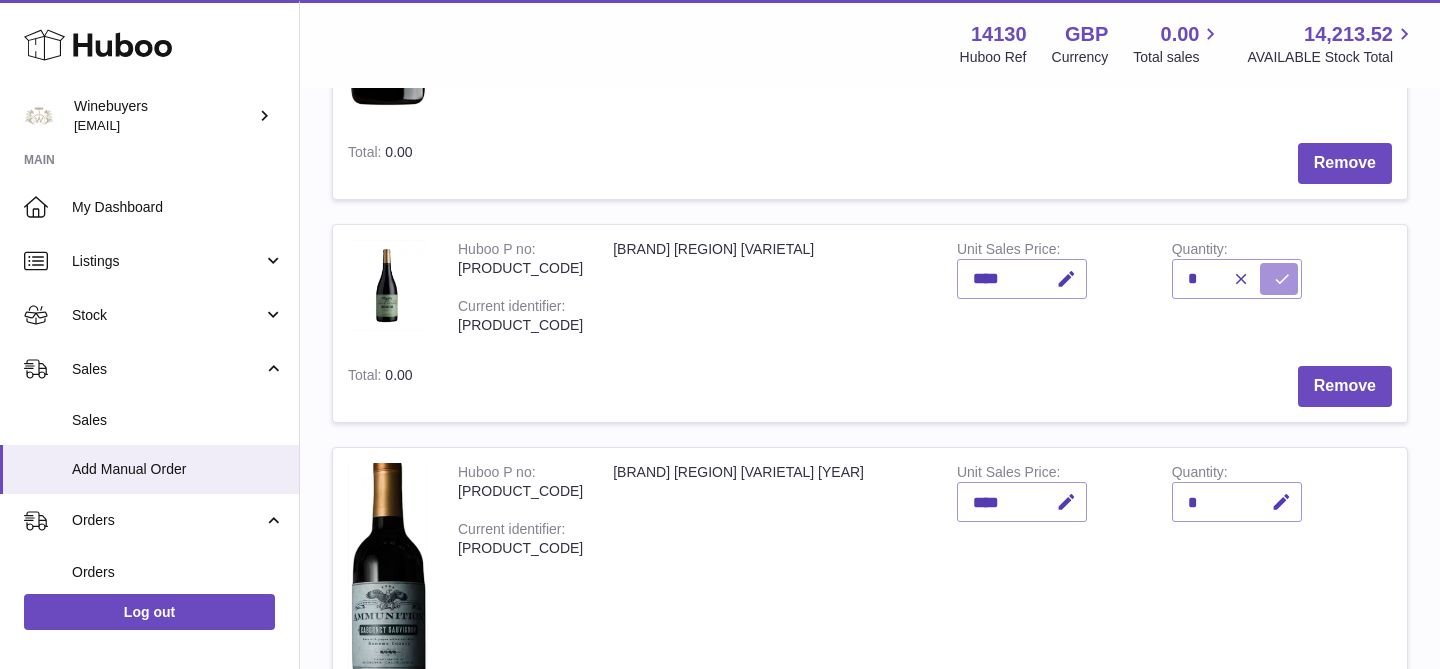 click at bounding box center (1282, 279) 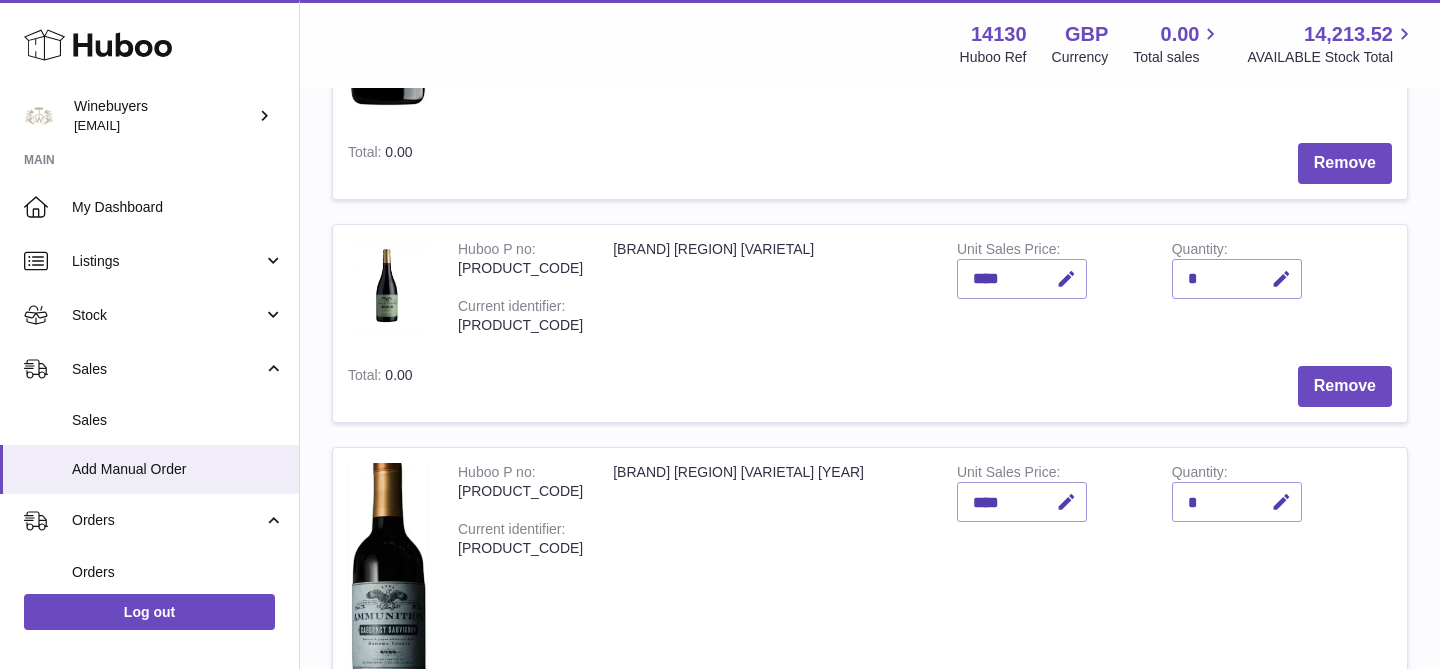 click on "*" at bounding box center (1237, 502) 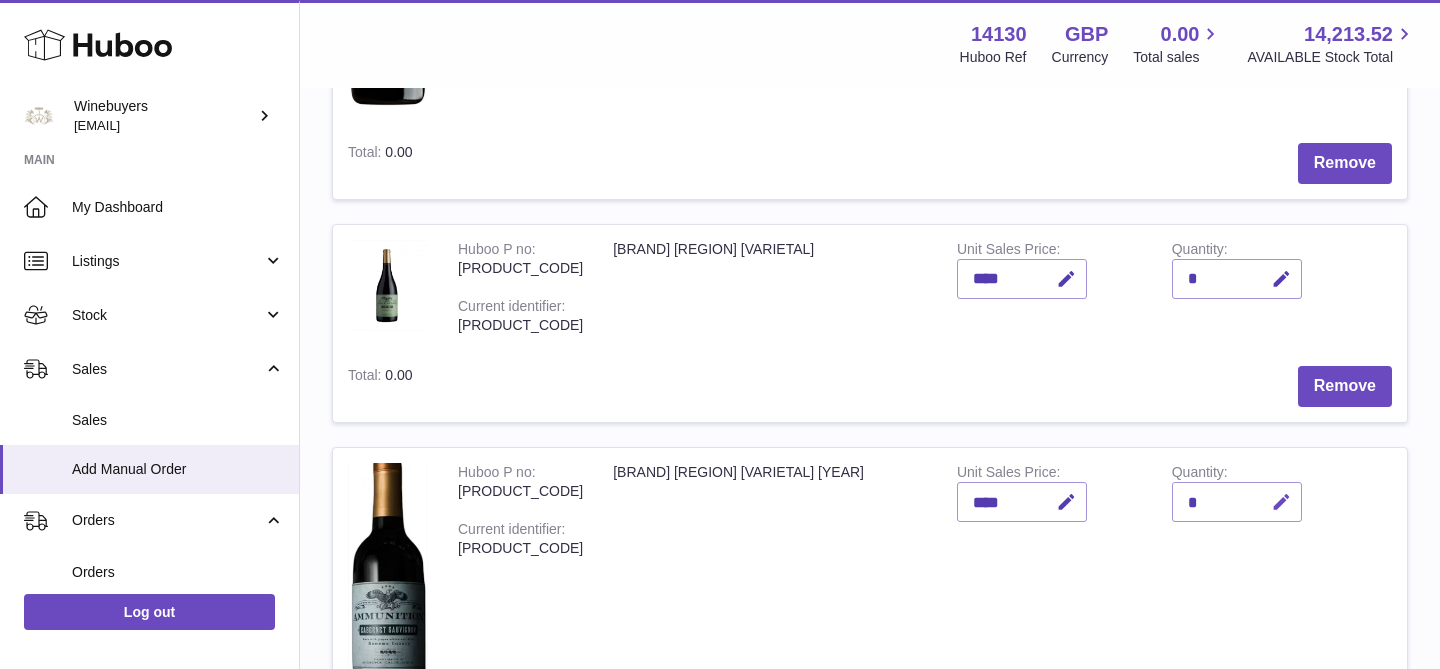 click at bounding box center [1281, 502] 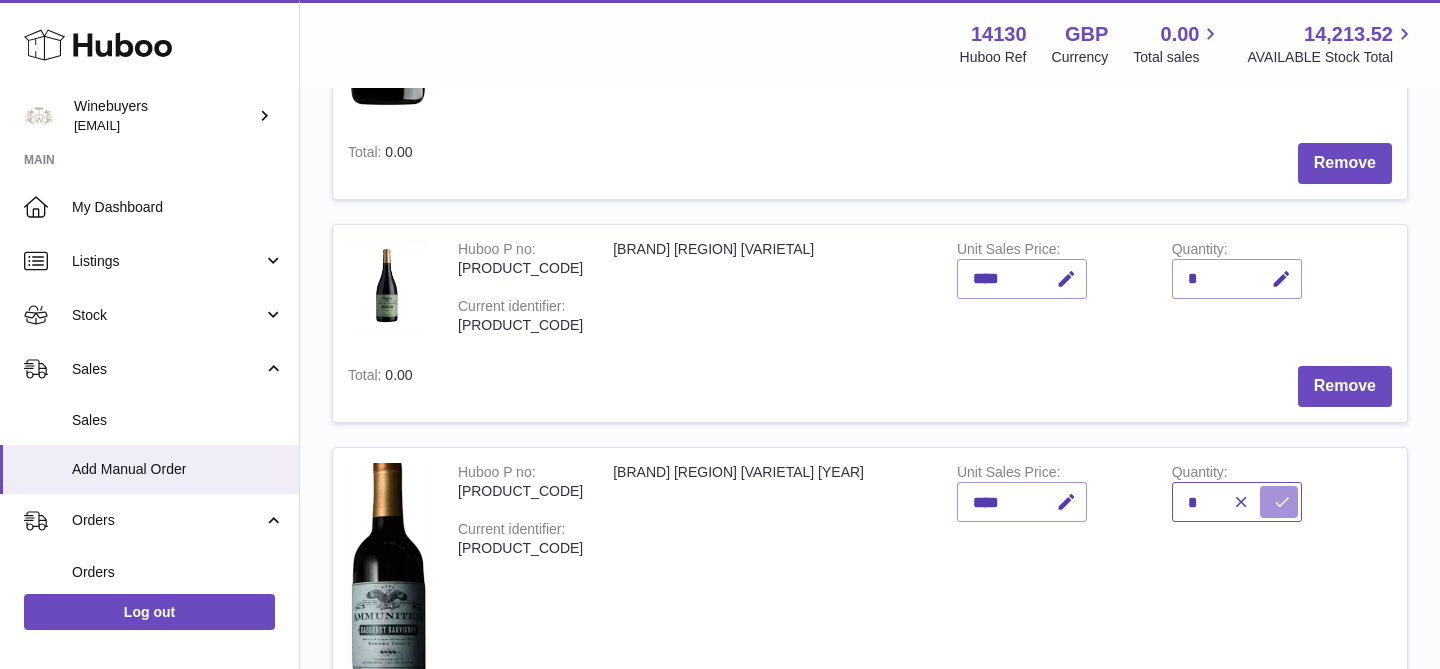 type on "*" 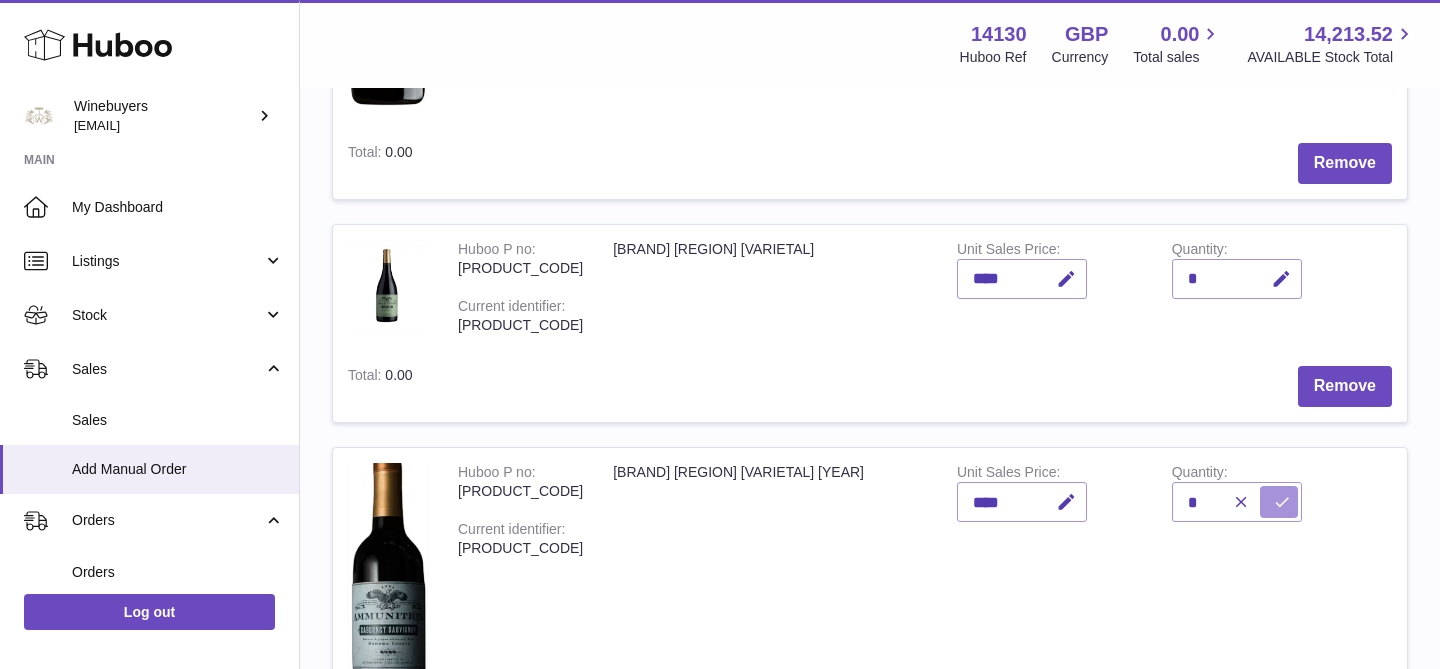 click at bounding box center (1282, 502) 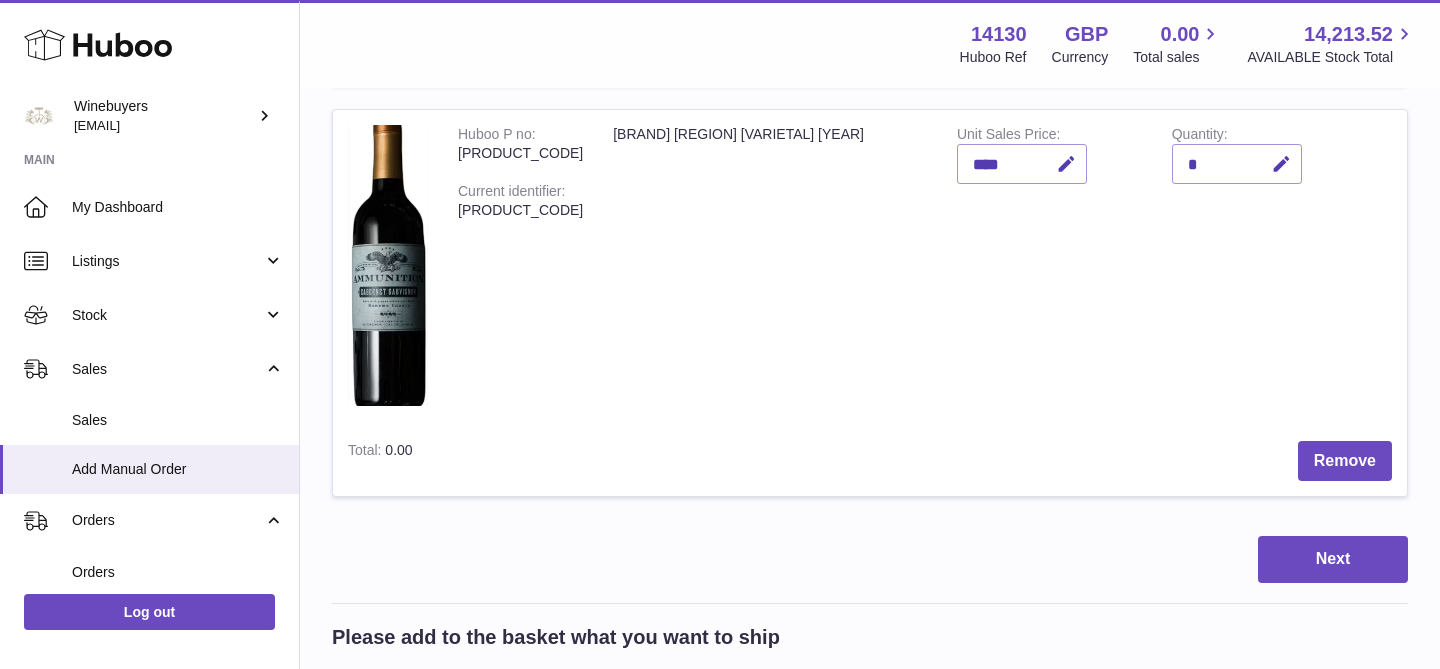 scroll, scrollTop: 1407, scrollLeft: 0, axis: vertical 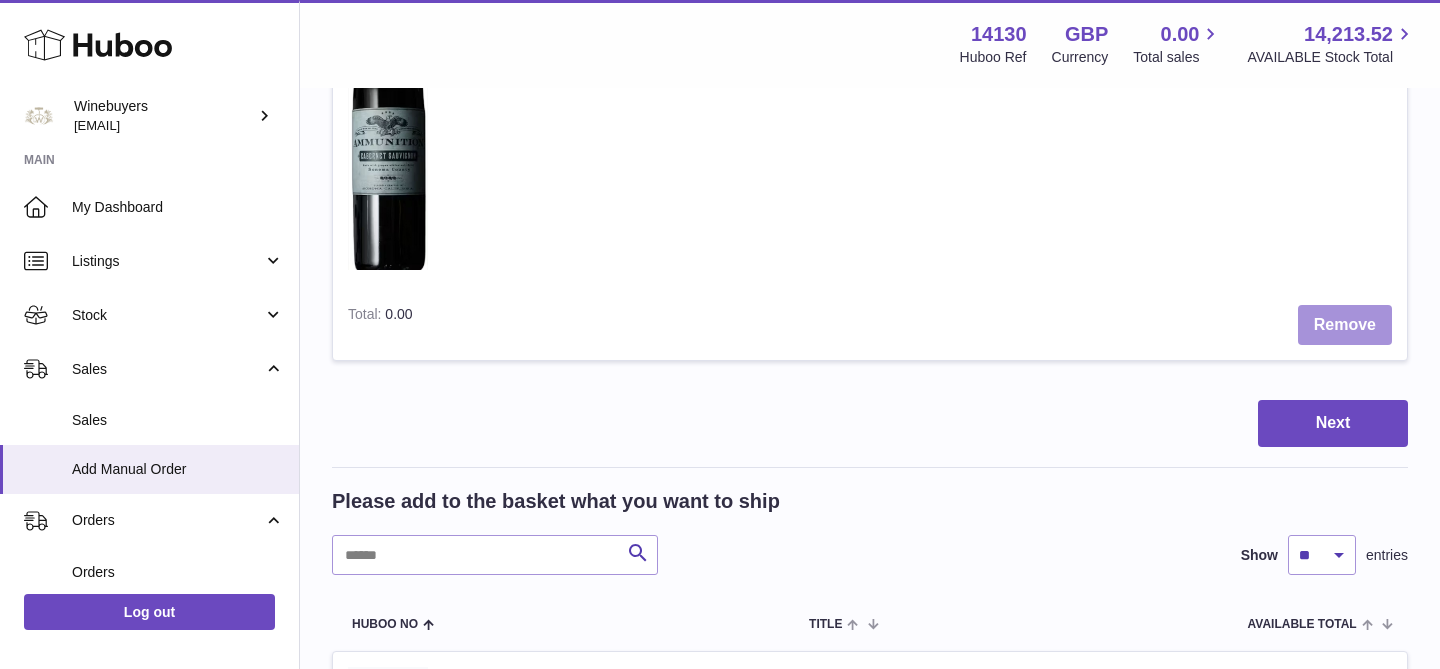 click on "Remove" at bounding box center (1345, 325) 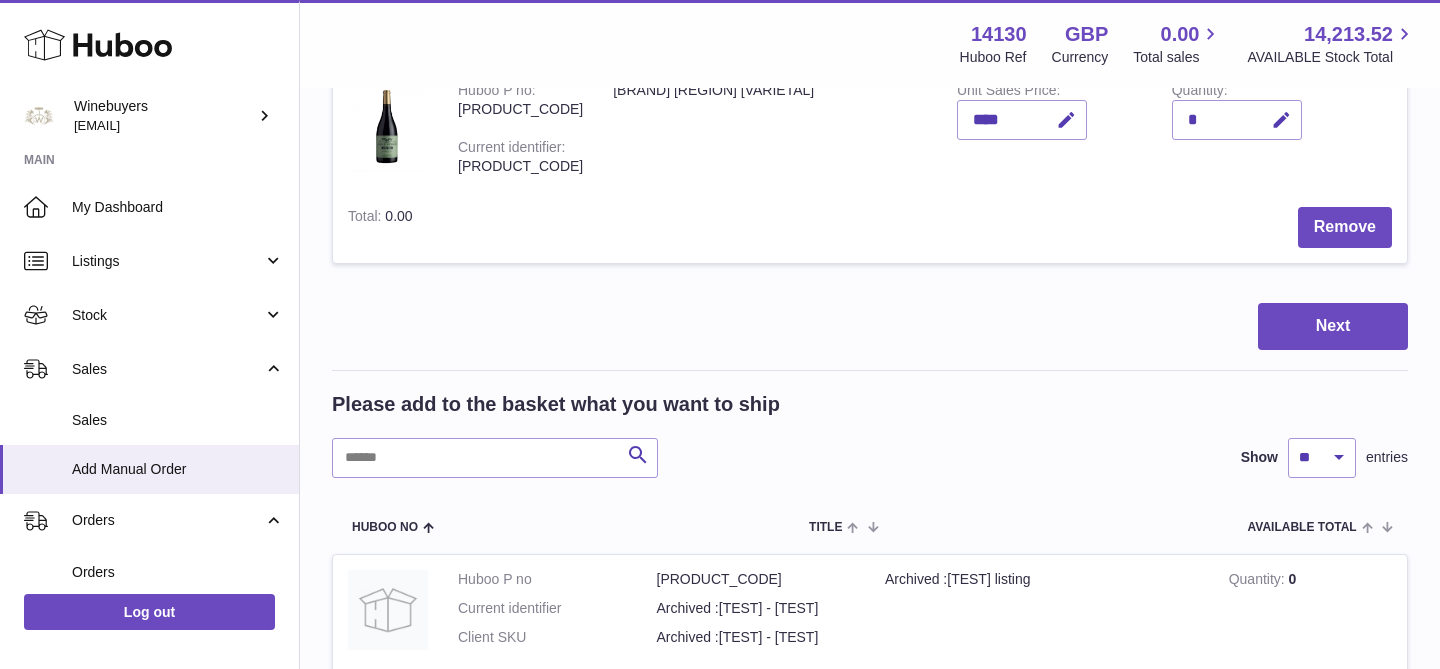 scroll, scrollTop: 1016, scrollLeft: 0, axis: vertical 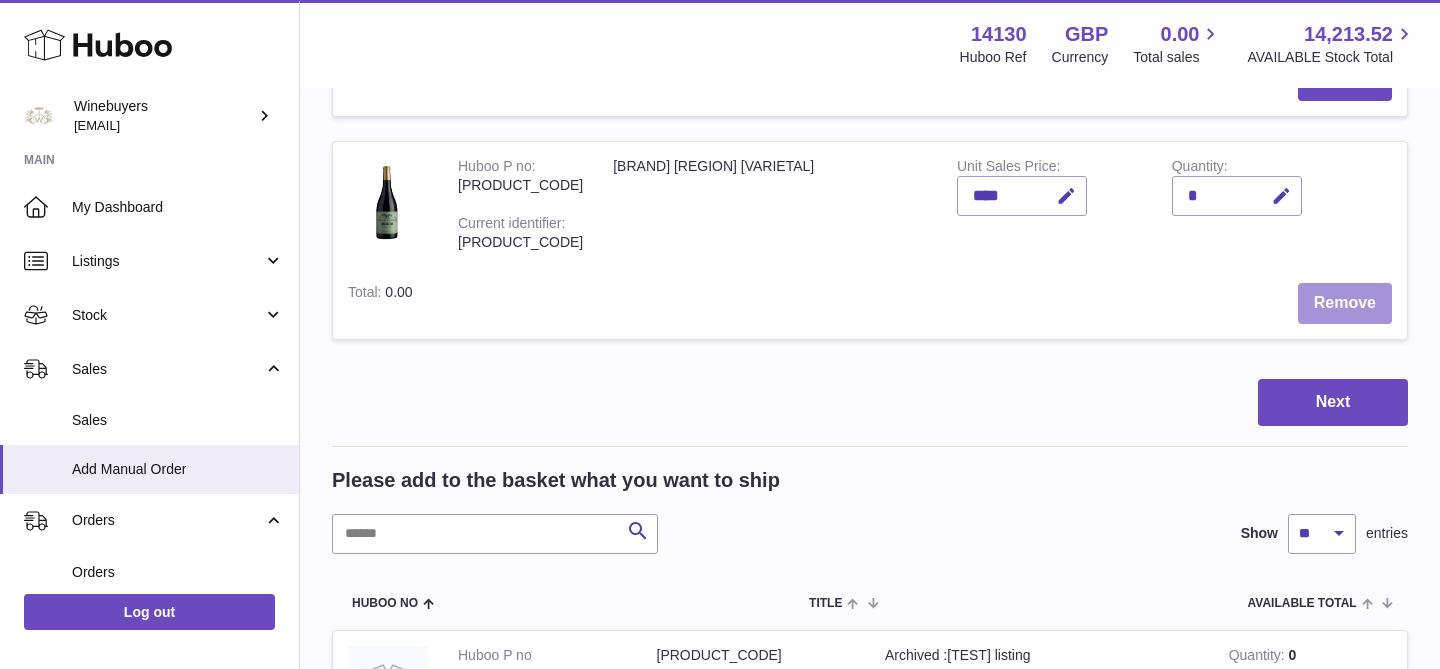 click on "Remove" at bounding box center [1345, 303] 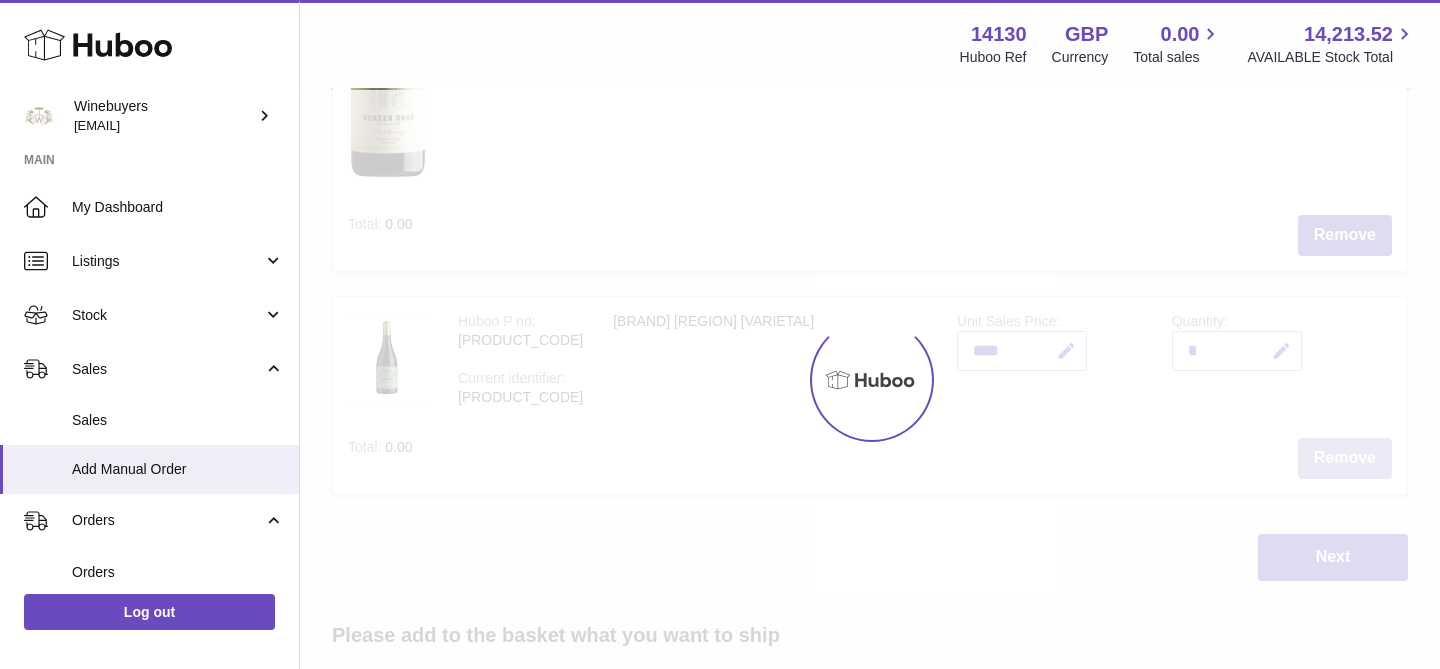 scroll, scrollTop: 727, scrollLeft: 0, axis: vertical 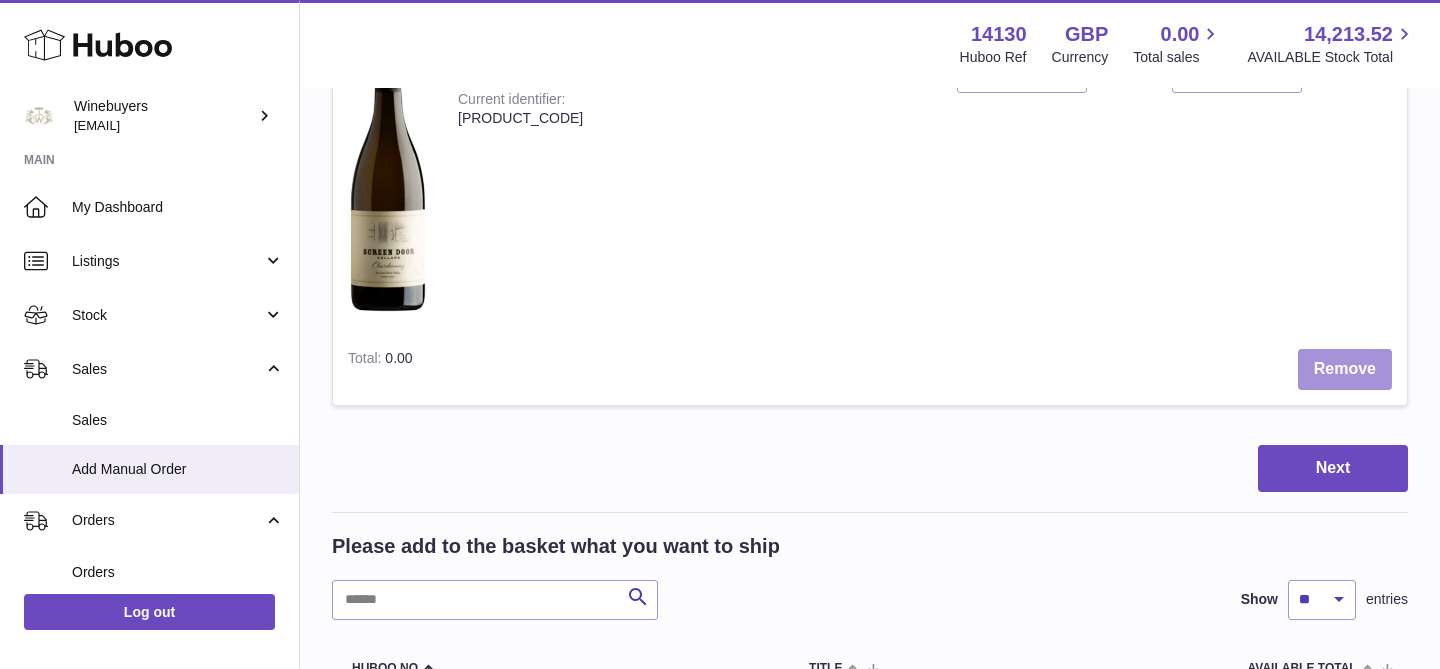 click on "Remove" at bounding box center (1345, 369) 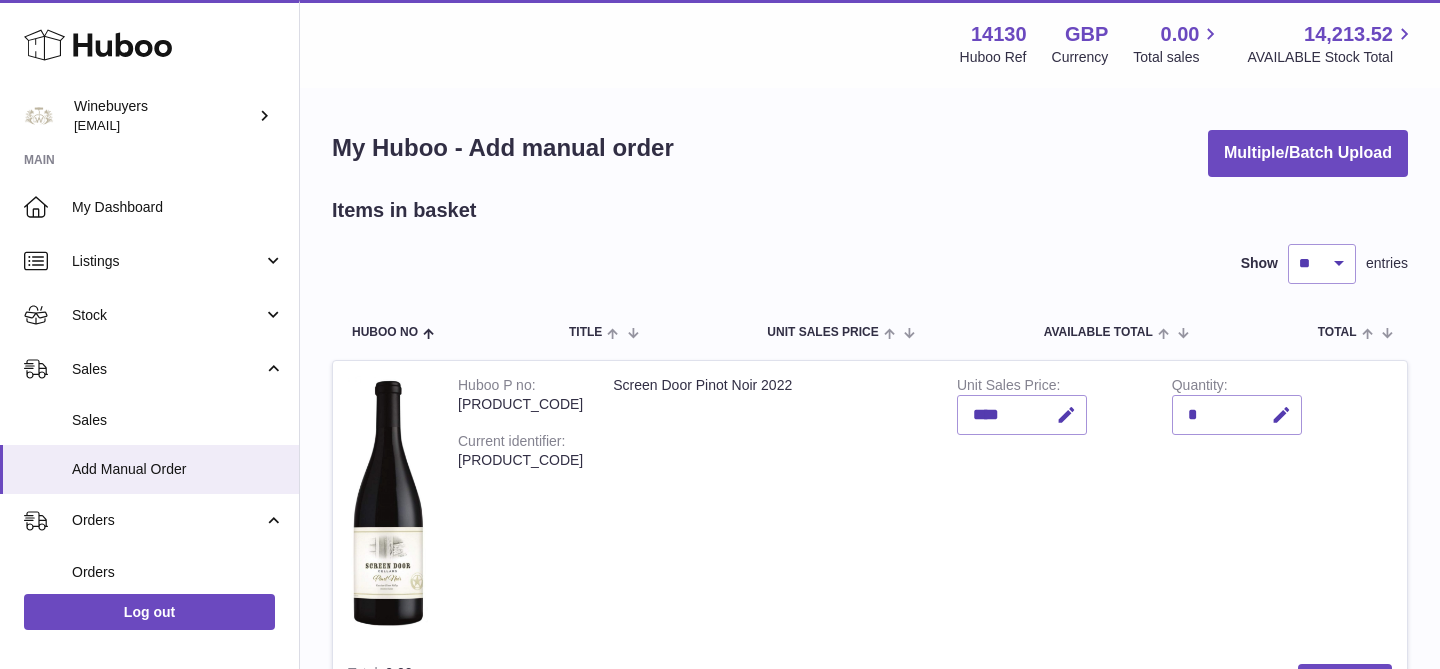scroll, scrollTop: 405, scrollLeft: 0, axis: vertical 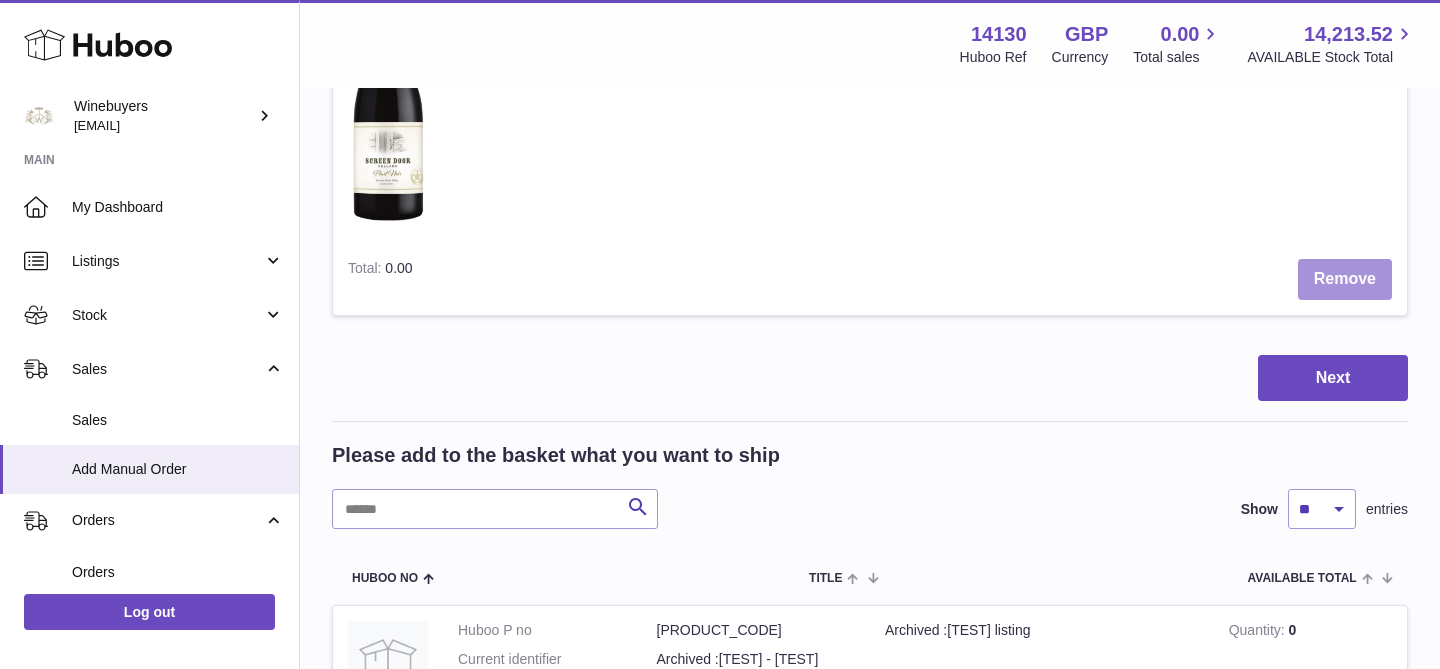 click on "Remove" at bounding box center (1345, 279) 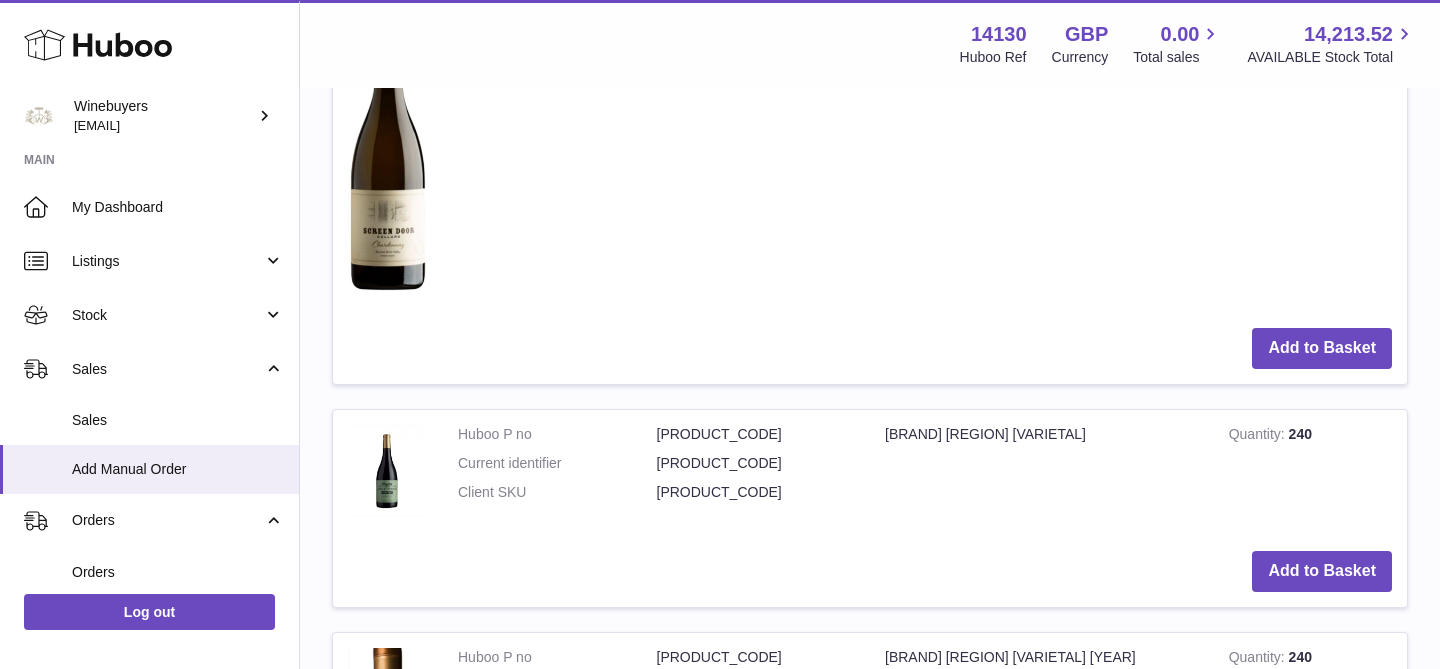 scroll, scrollTop: 0, scrollLeft: 0, axis: both 